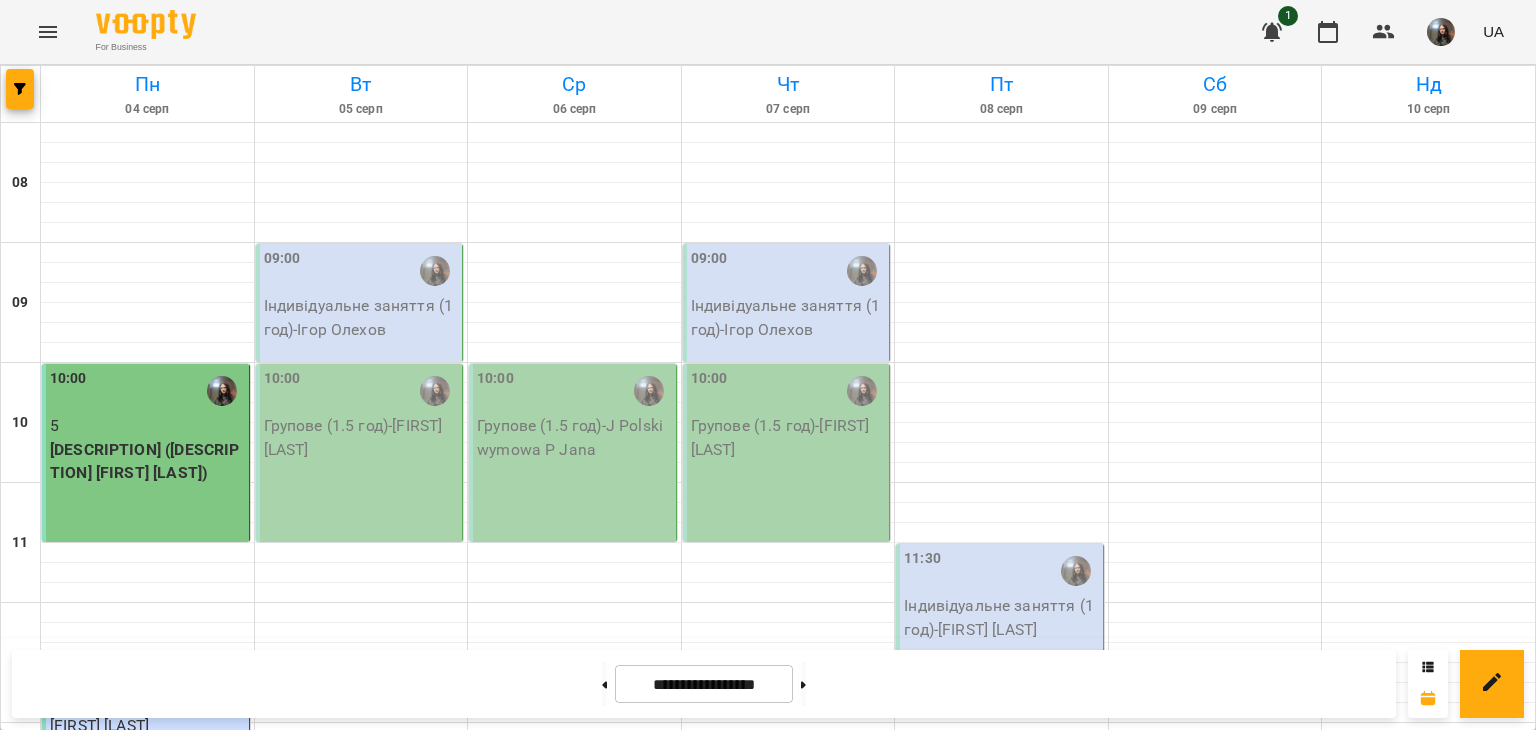 scroll, scrollTop: 0, scrollLeft: 0, axis: both 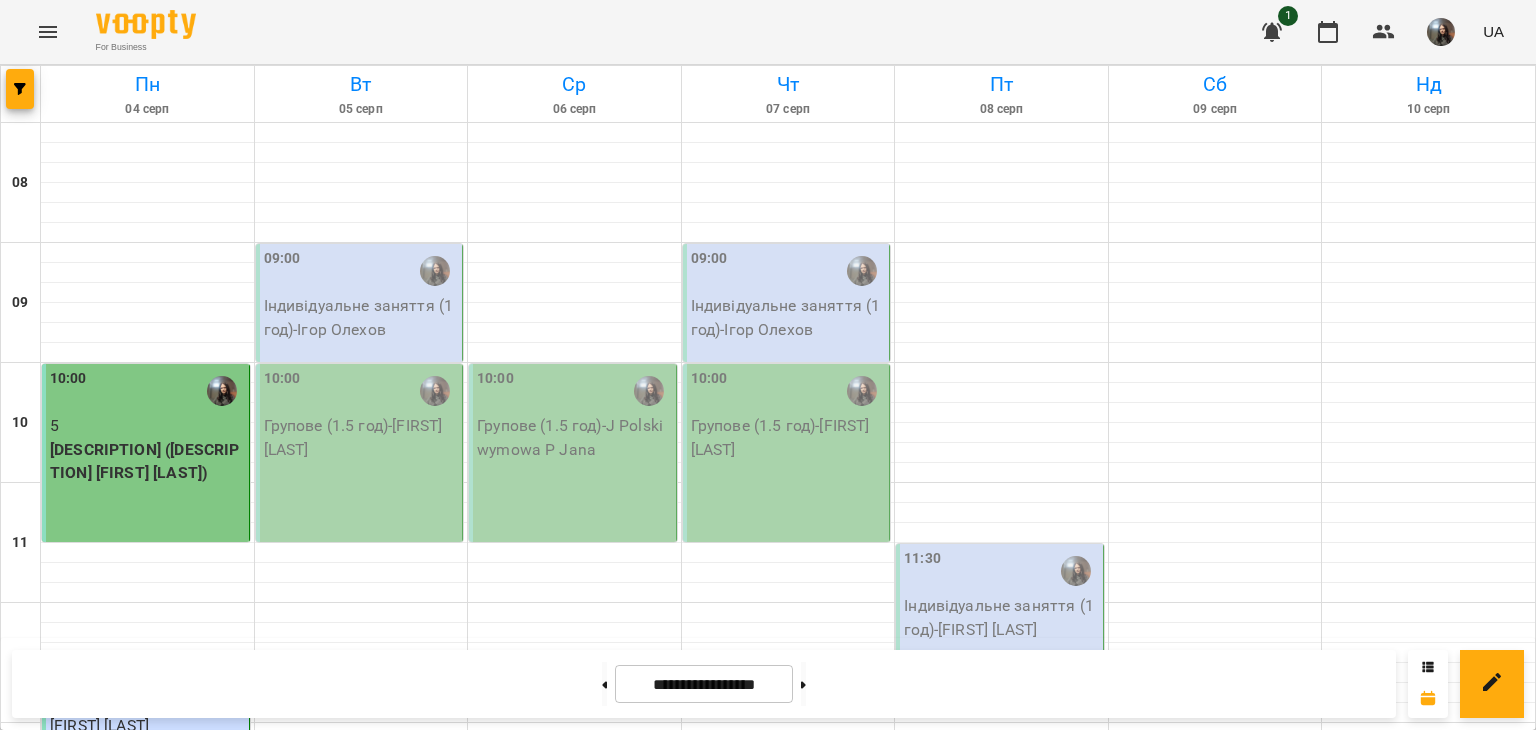 click on "[TIME] [DESCRIPTION] - [FIRST] [LAST]" at bounding box center (573, 1413) 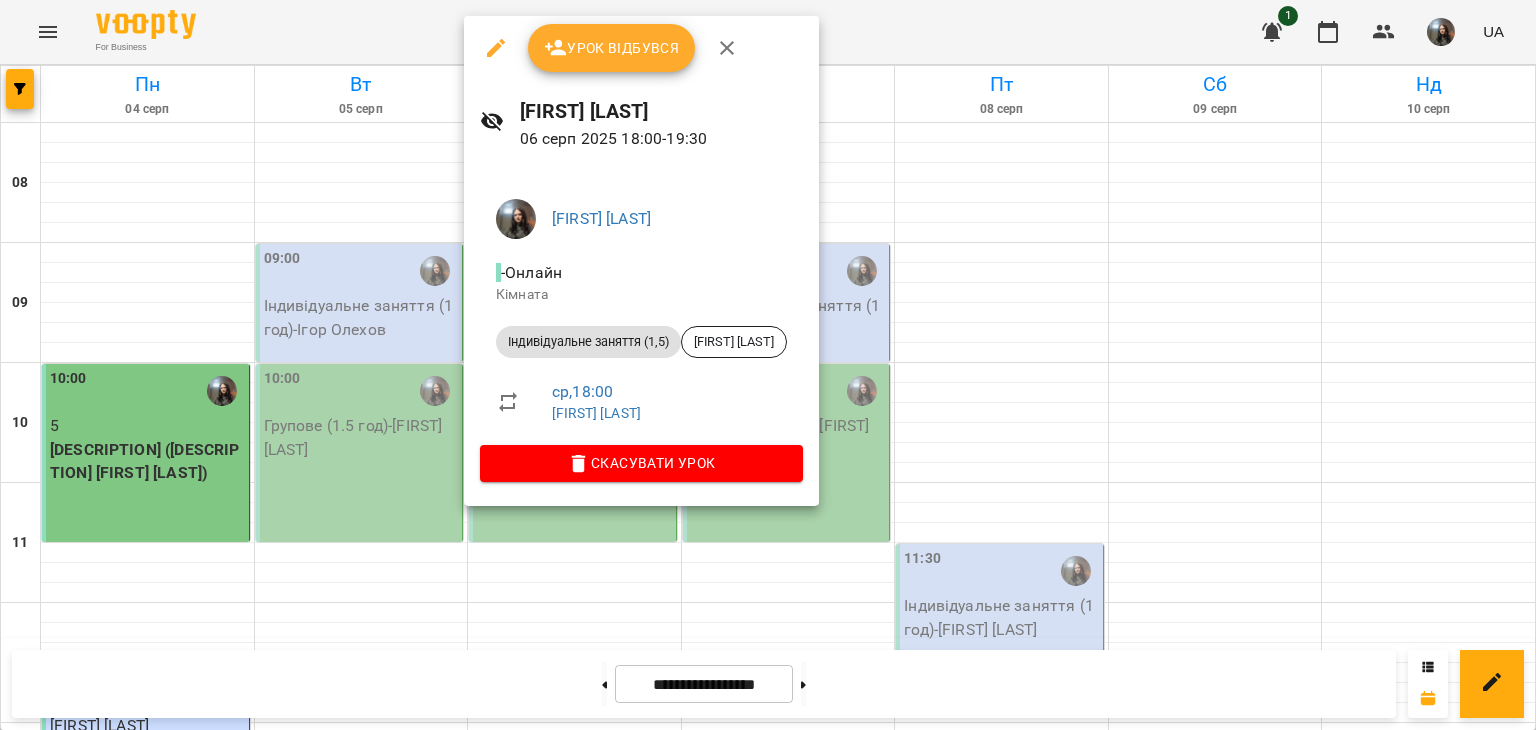 click on "Урок відбувся" at bounding box center (612, 48) 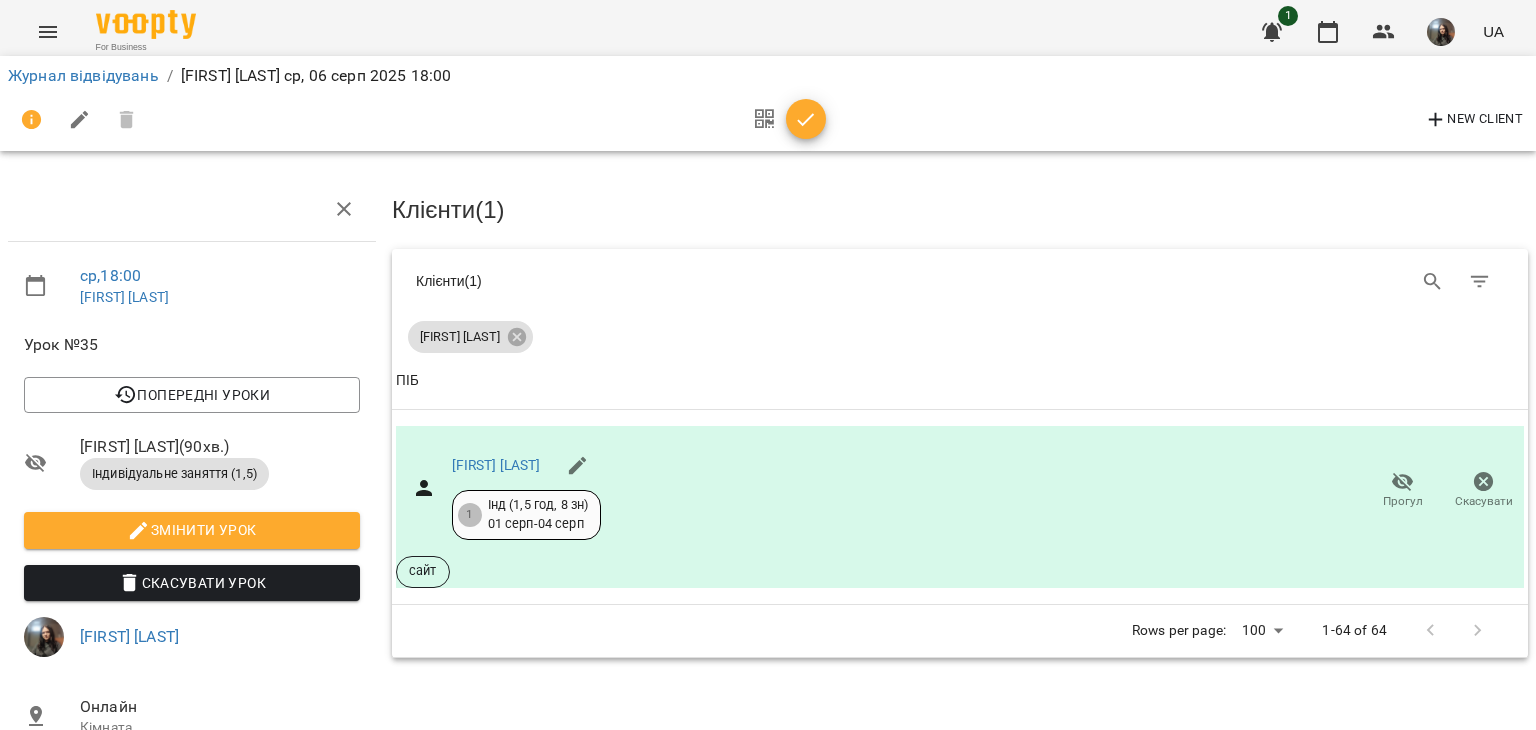 click on "Журнал відвідувань" at bounding box center [83, 76] 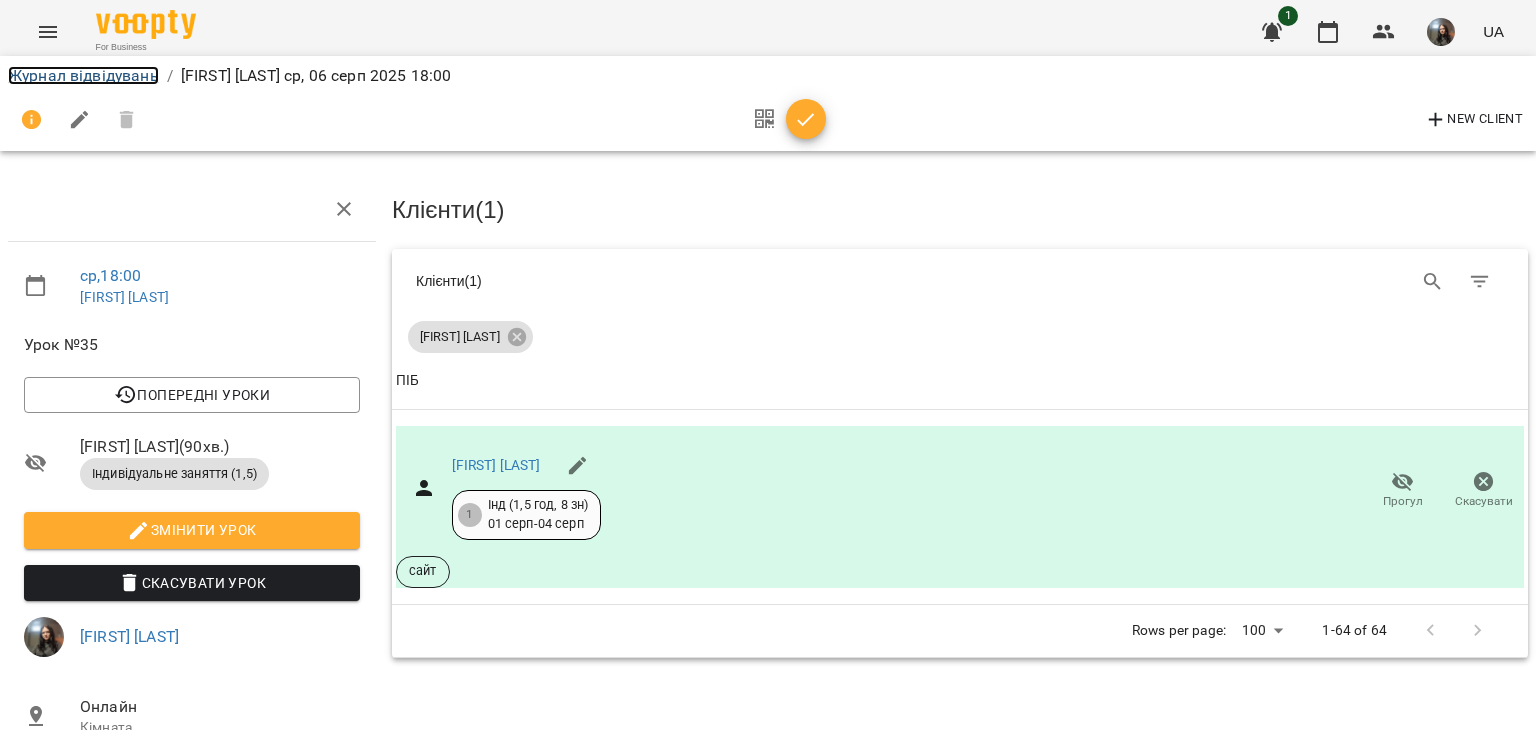 click on "Журнал відвідувань" at bounding box center [83, 75] 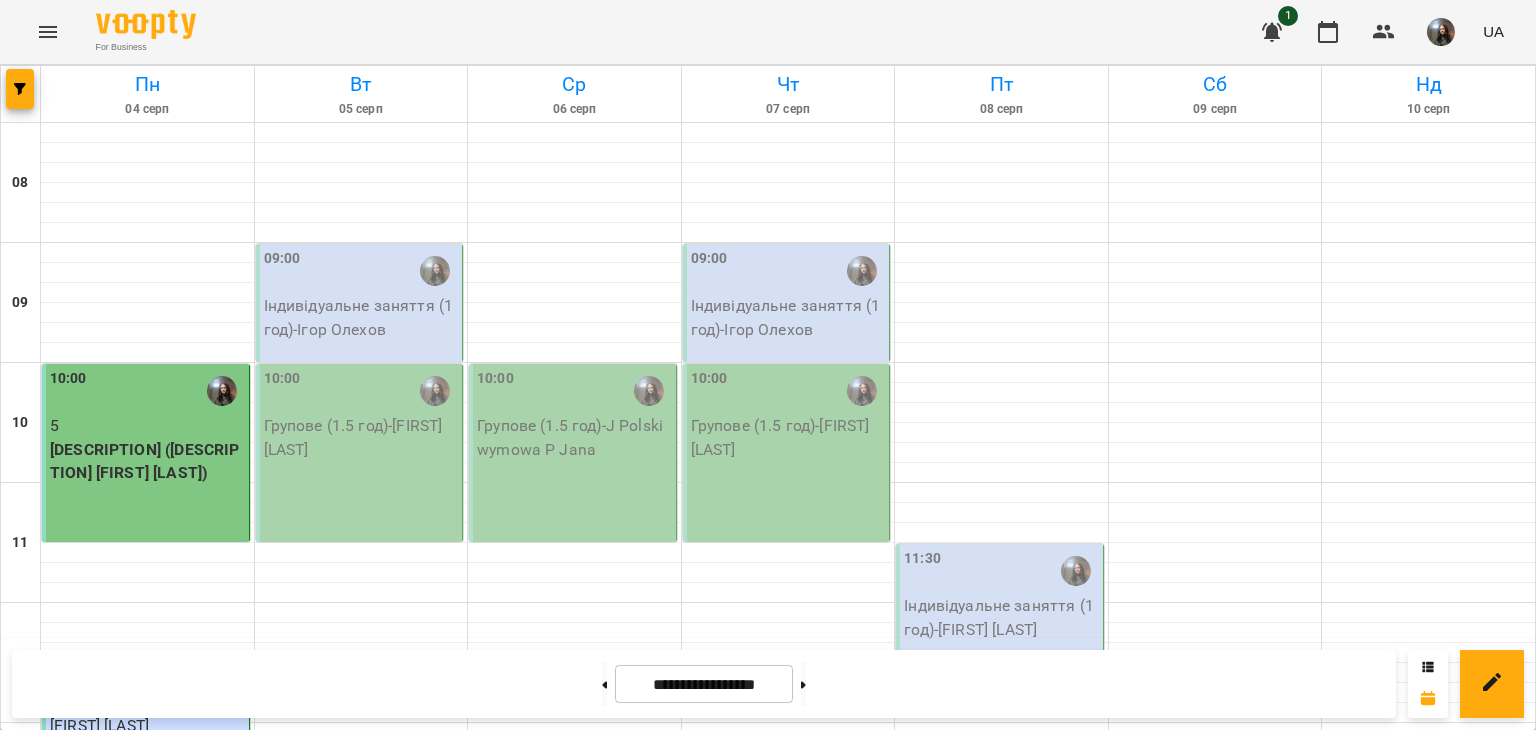 scroll, scrollTop: 0, scrollLeft: 0, axis: both 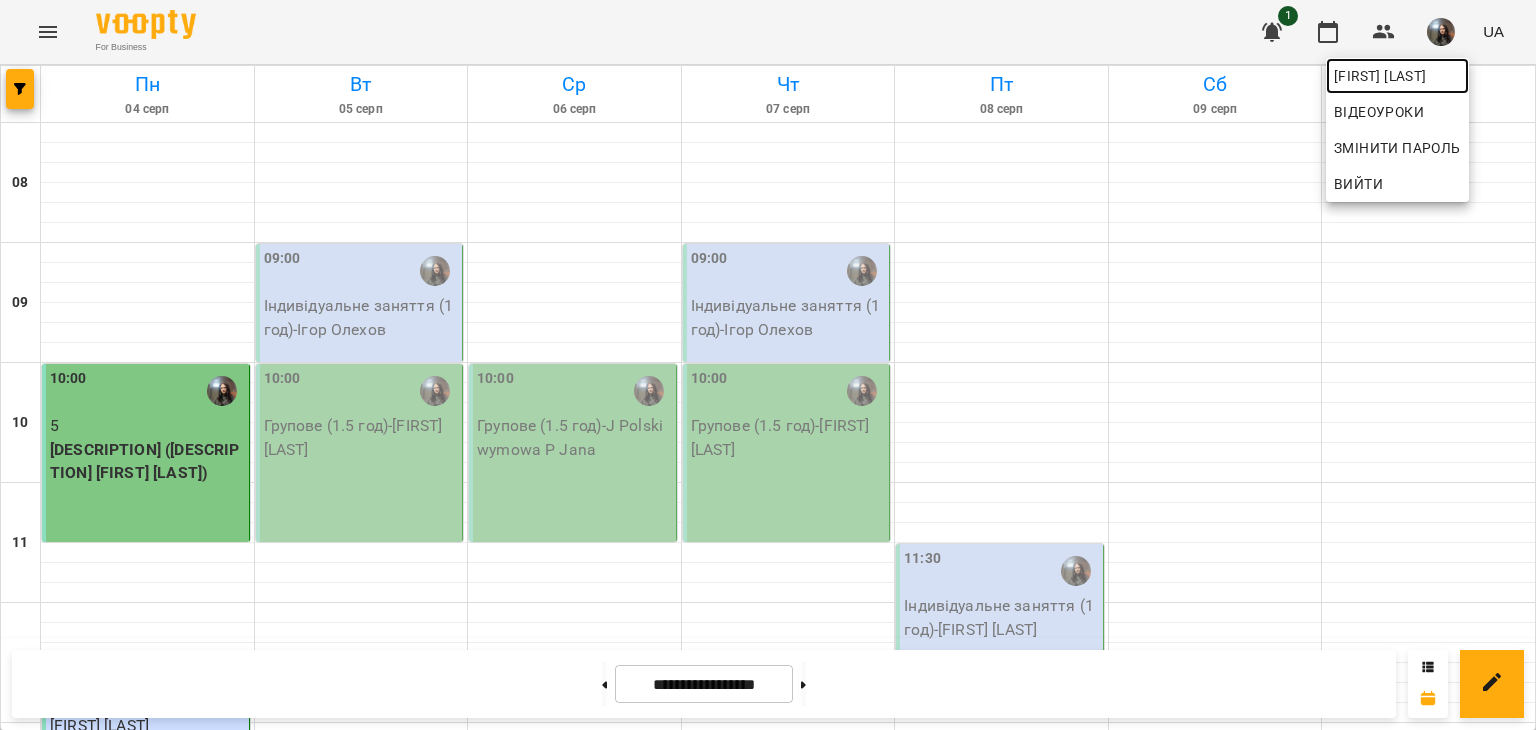 click on "[FIRST] [LAST]" at bounding box center [1397, 76] 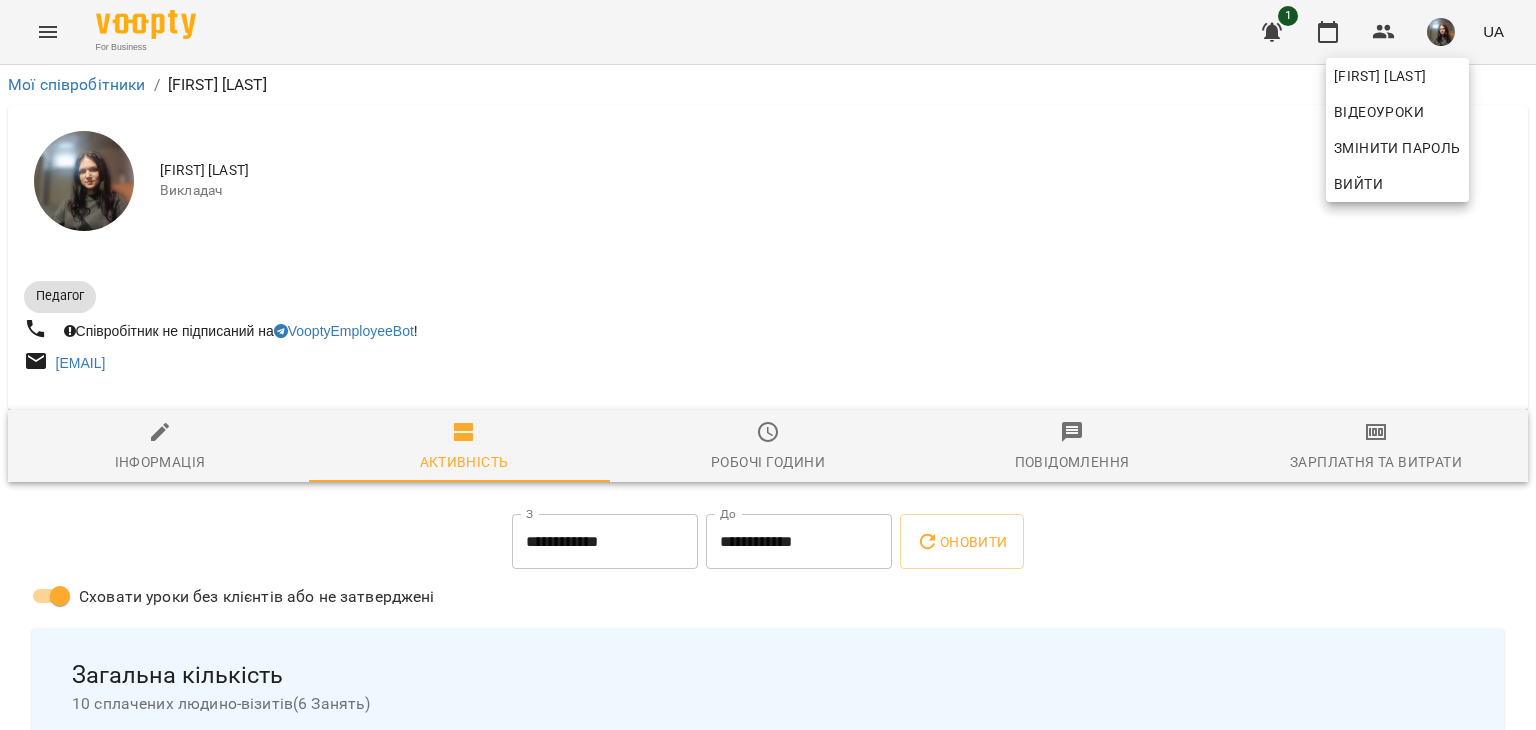 click at bounding box center [768, 365] 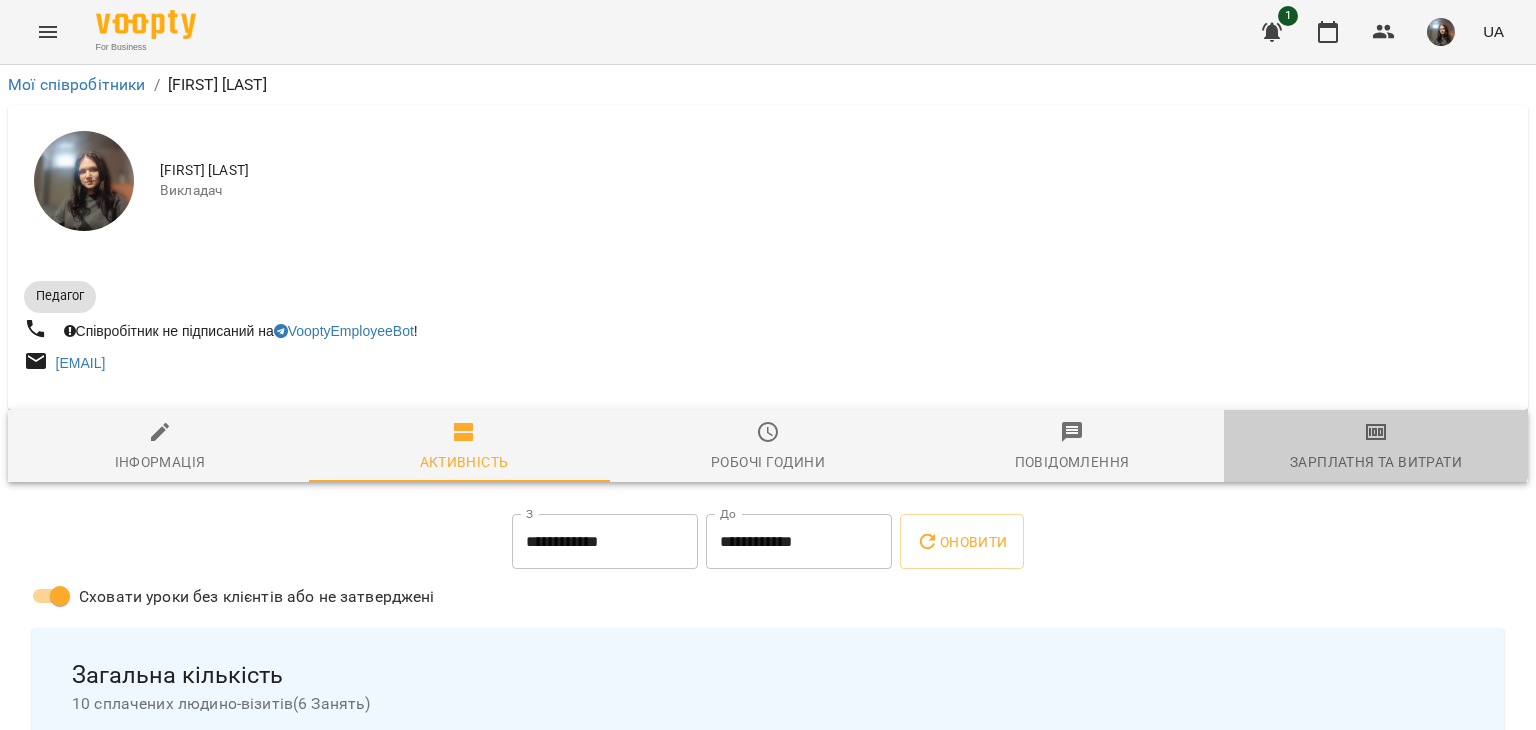 click 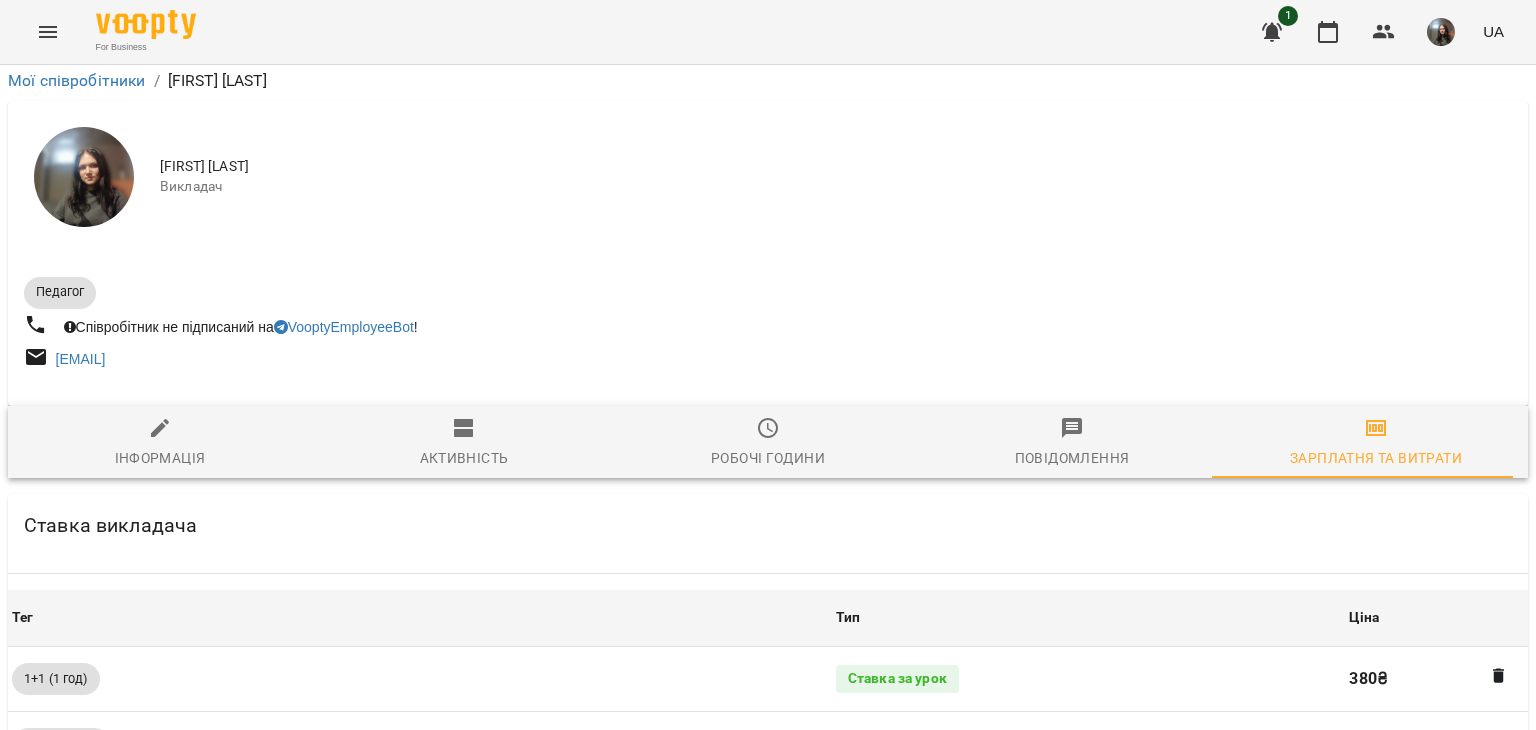 scroll, scrollTop: 707, scrollLeft: 0, axis: vertical 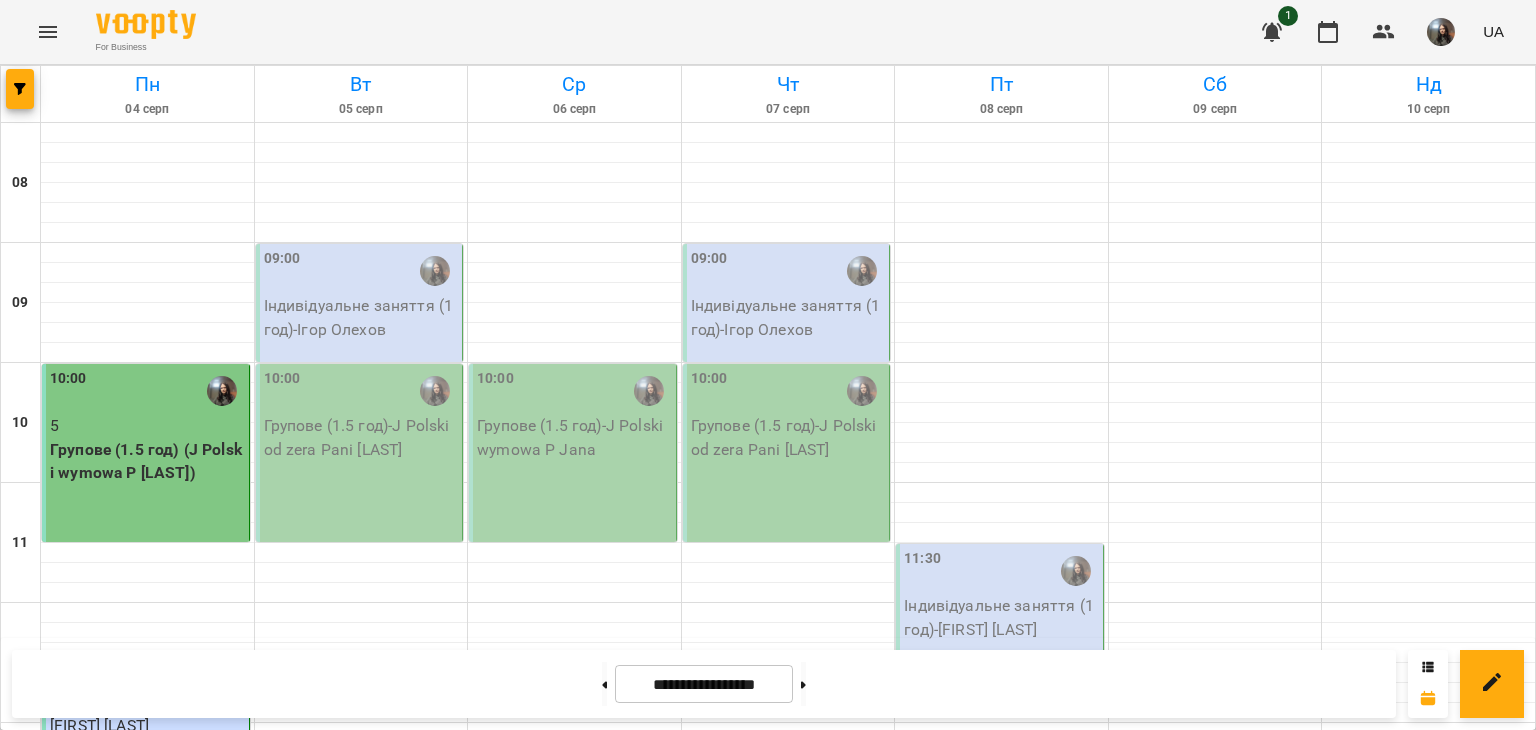 click at bounding box center (48, 32) 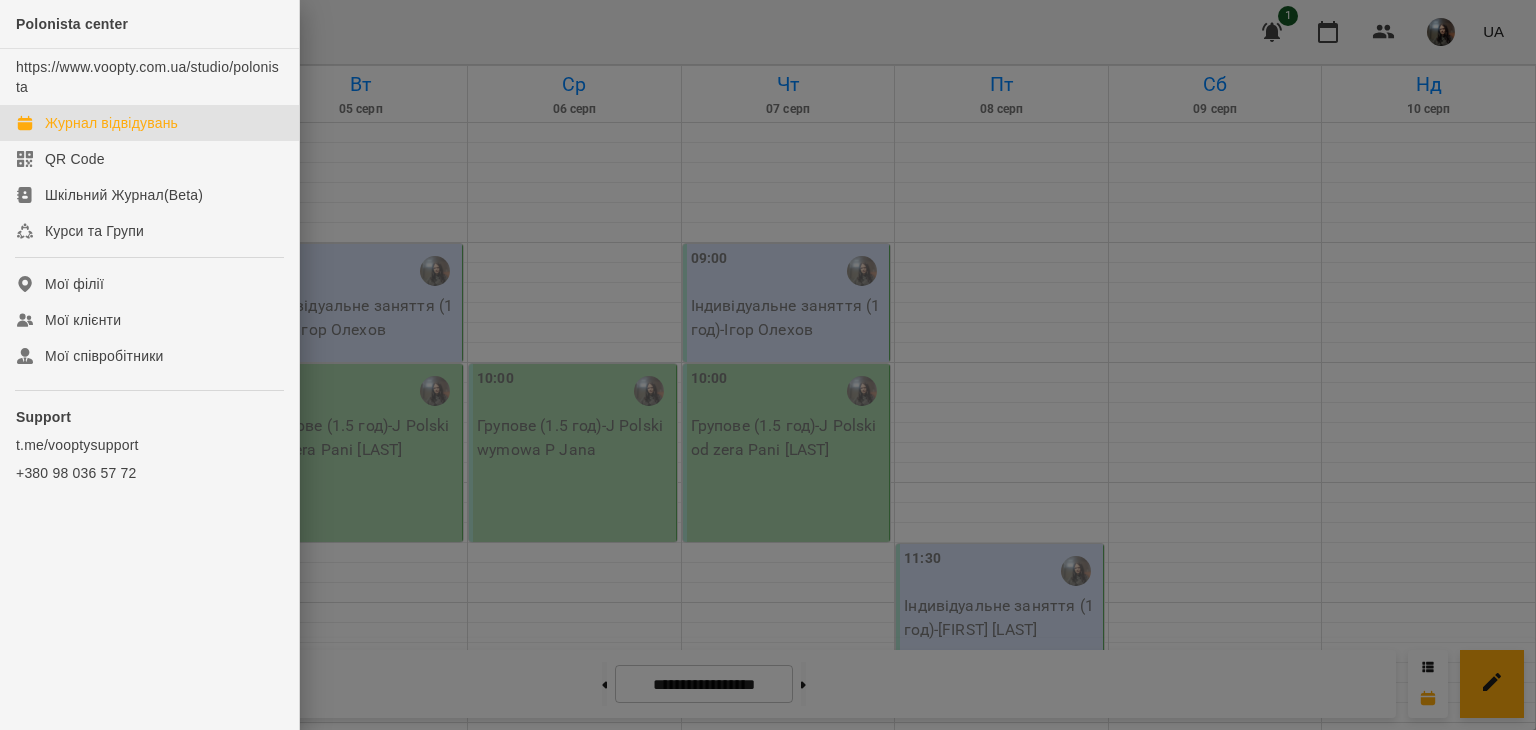click at bounding box center [768, 365] 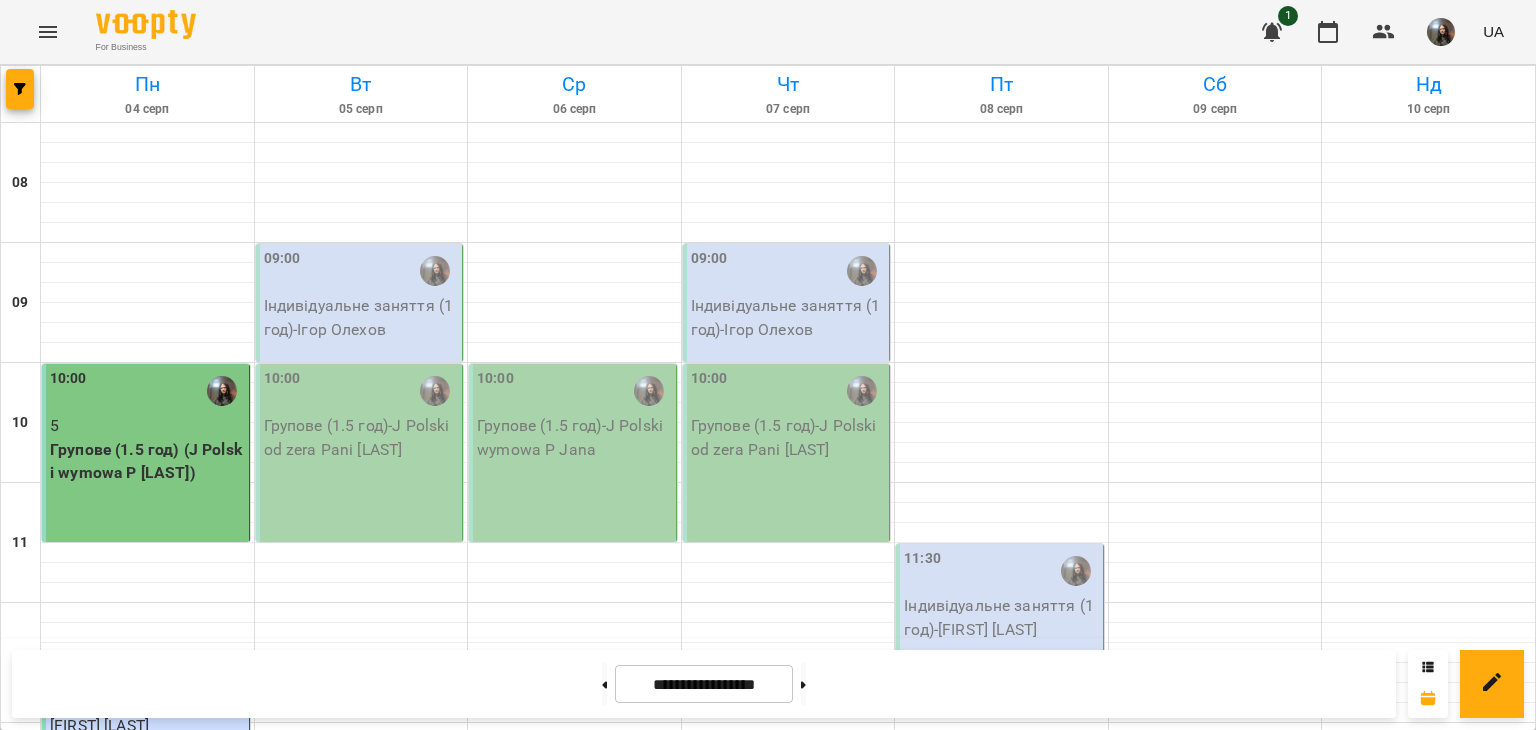 click 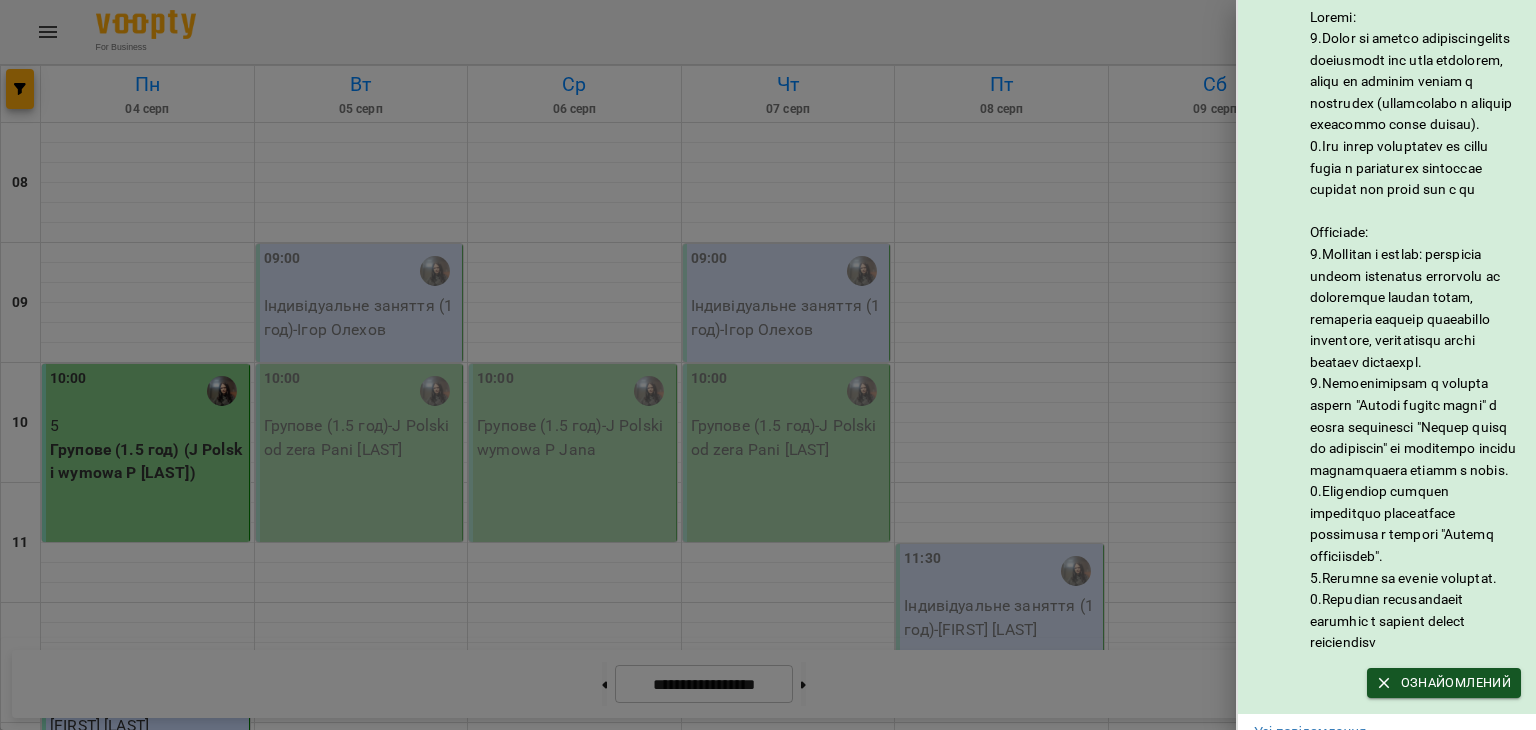 scroll, scrollTop: 150, scrollLeft: 0, axis: vertical 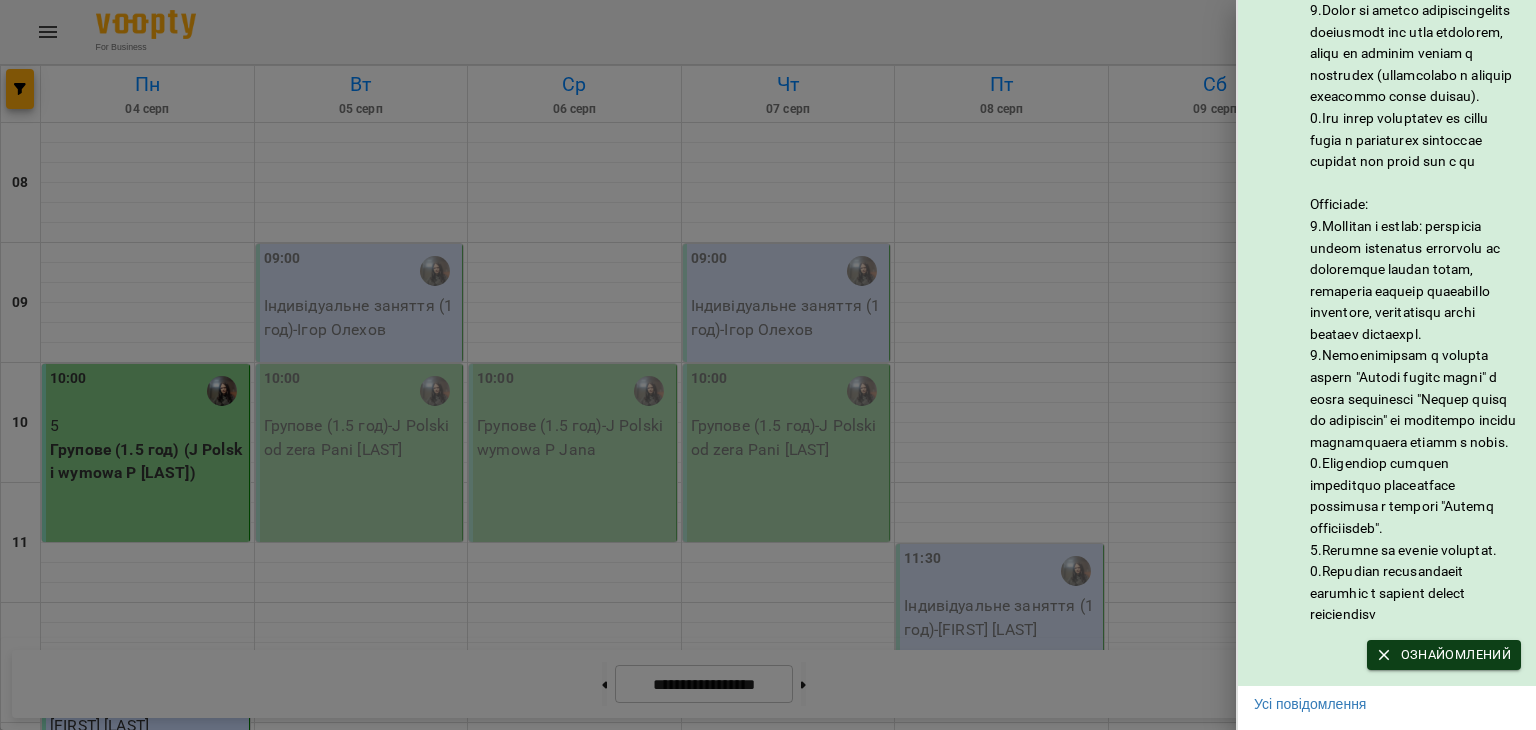 click 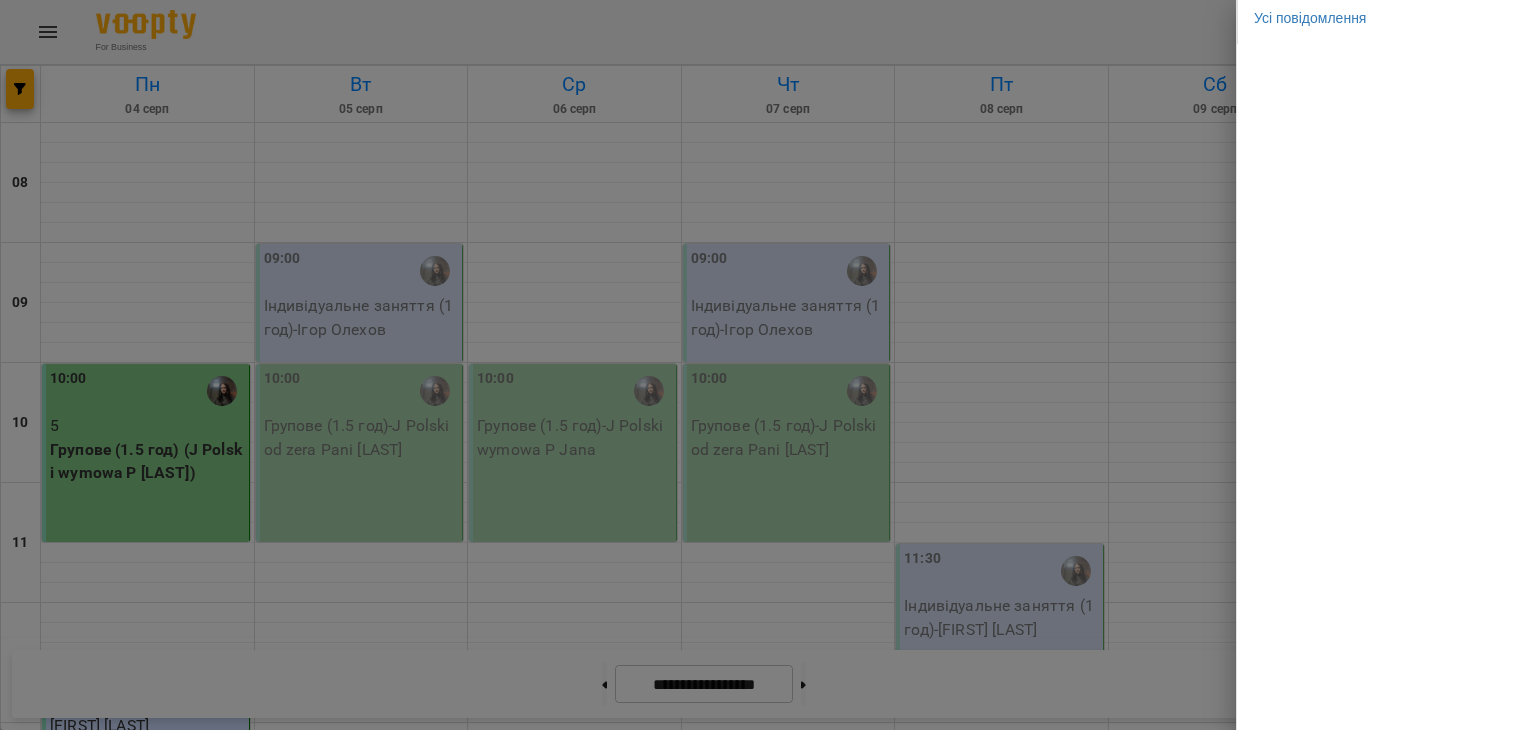 click at bounding box center (768, 365) 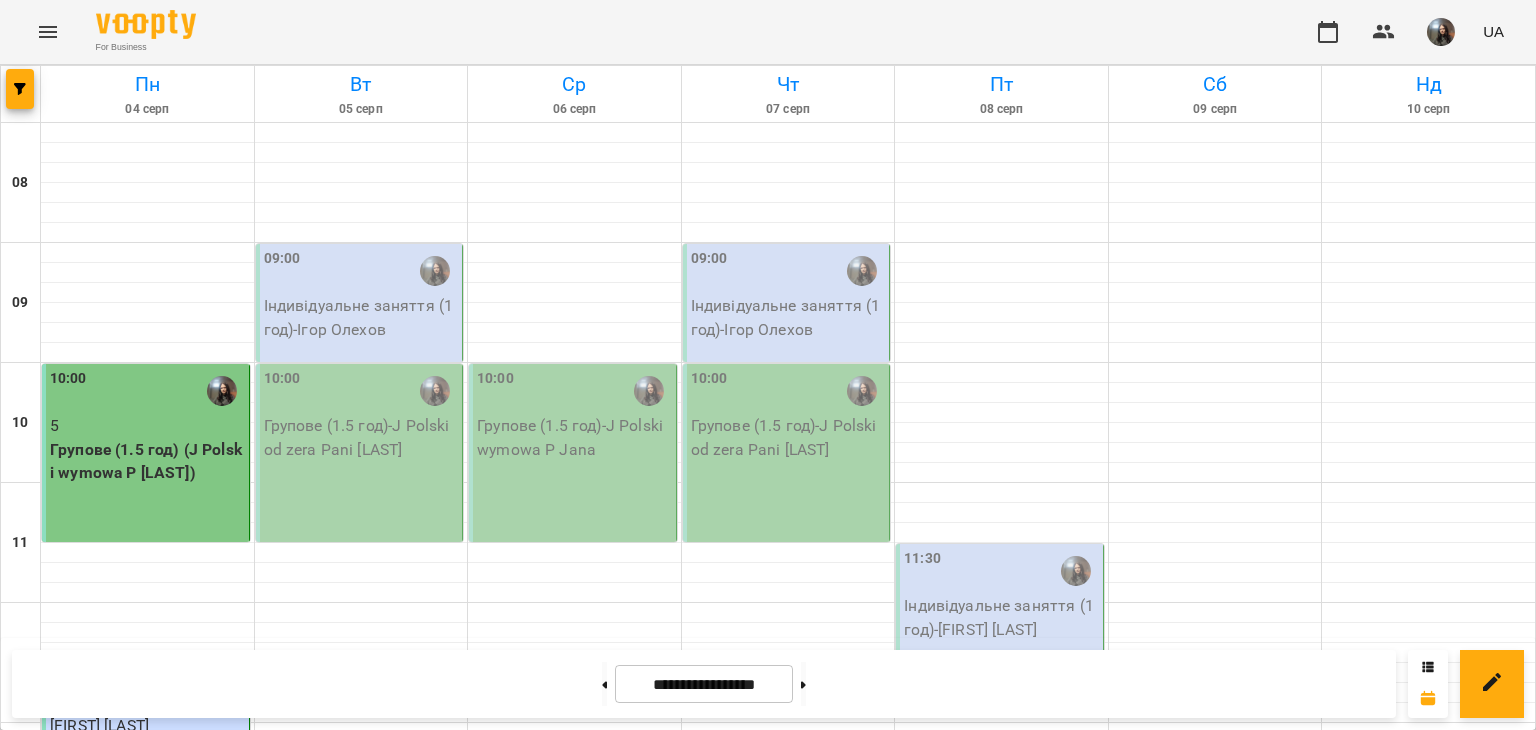 click at bounding box center (1441, 32) 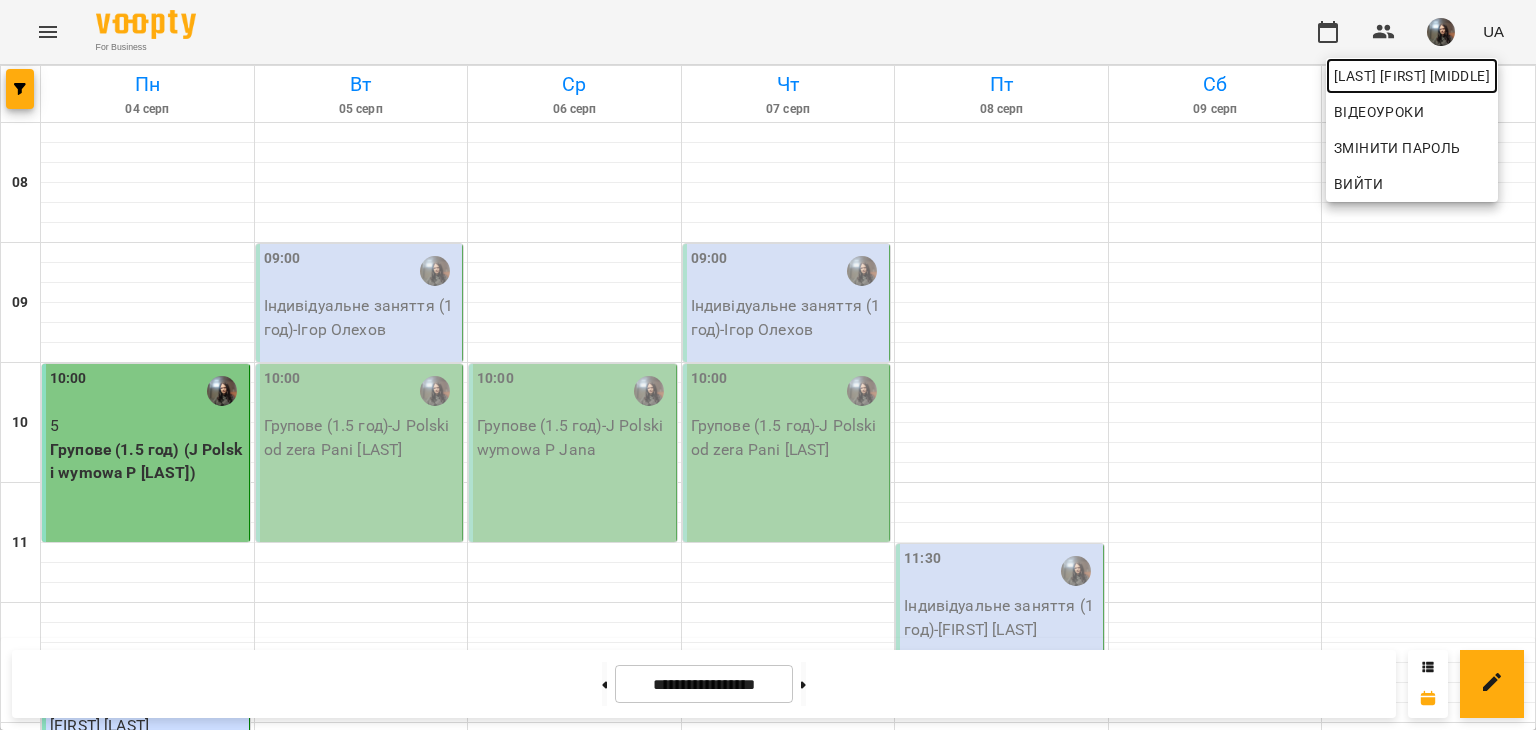 click on "[FIRST] [LAST]" at bounding box center [1412, 76] 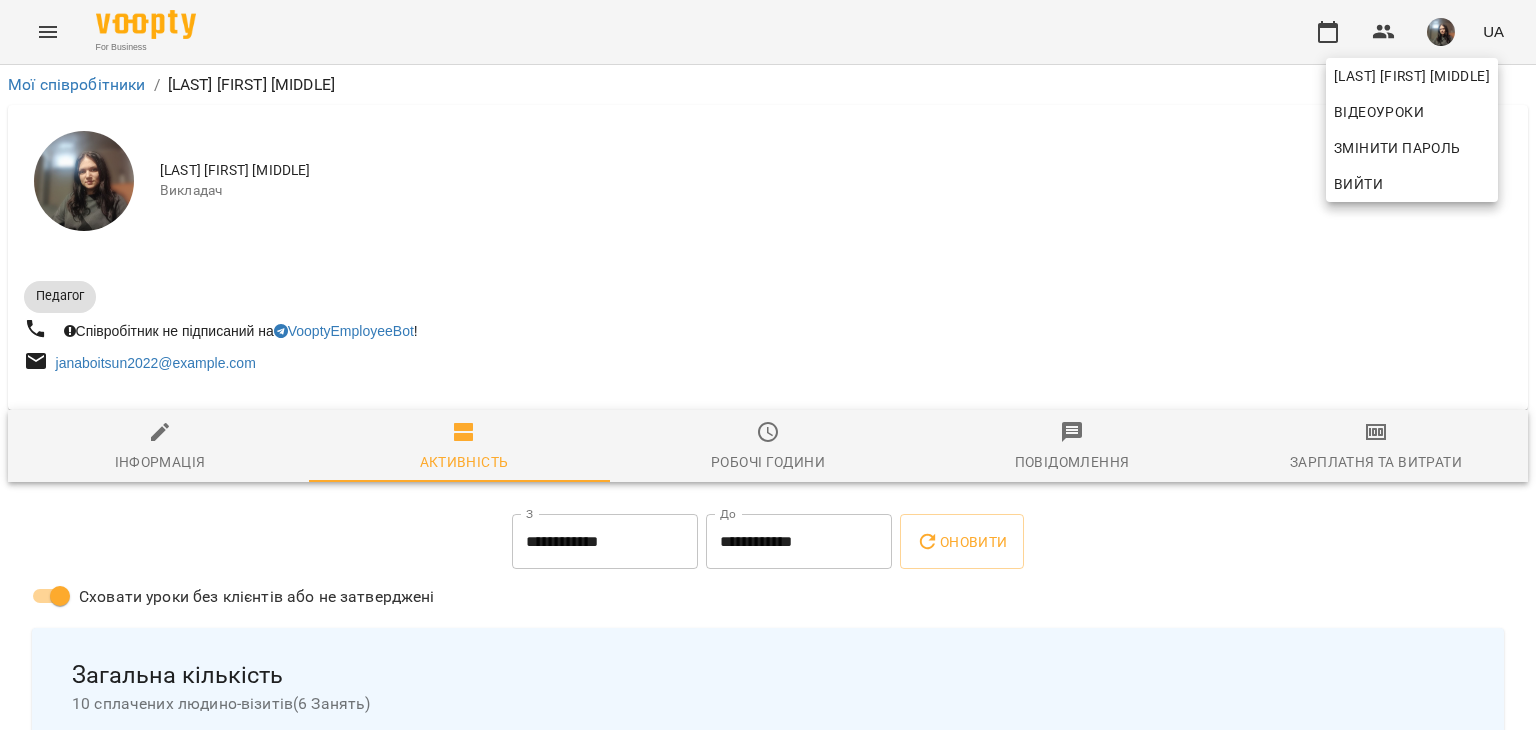 click at bounding box center [768, 365] 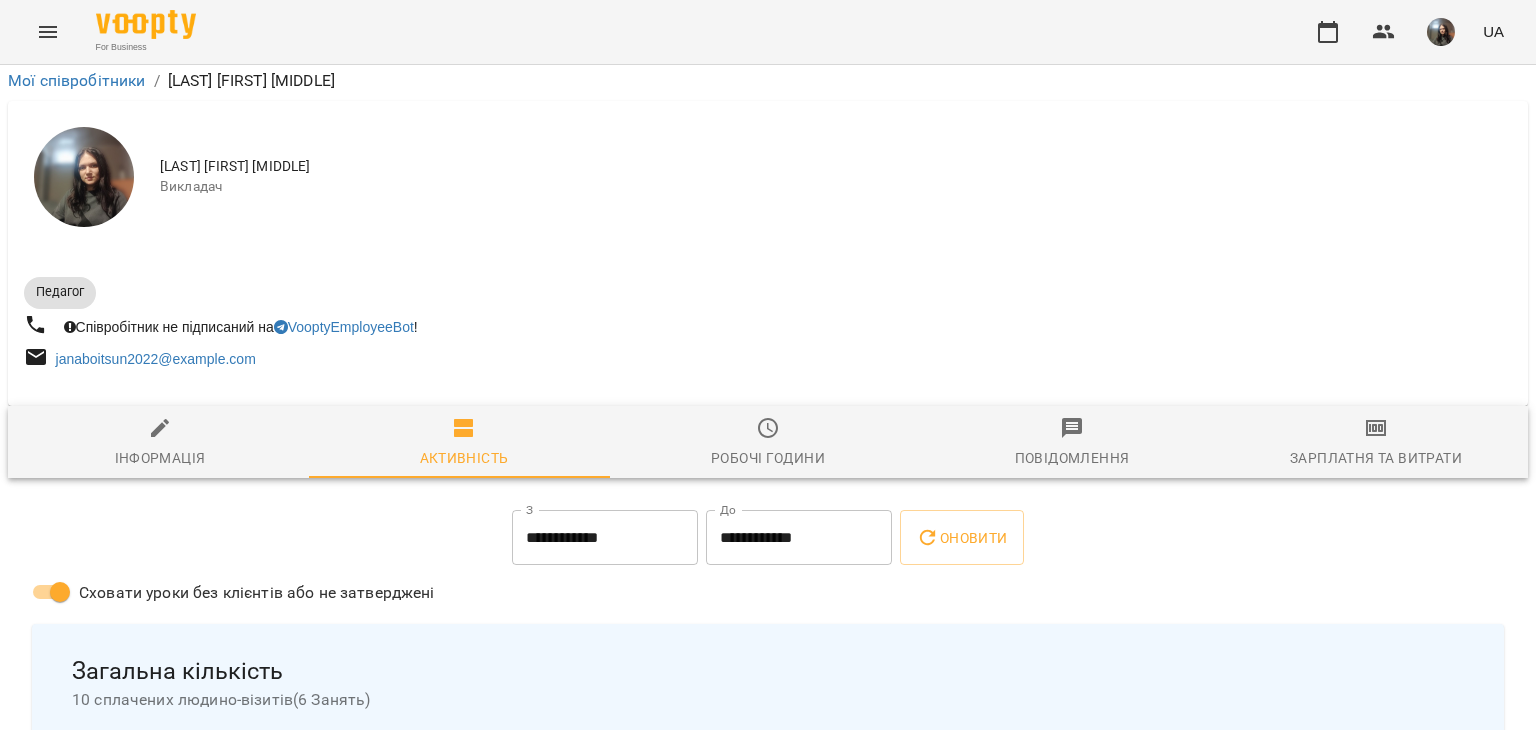scroll, scrollTop: 1000, scrollLeft: 0, axis: vertical 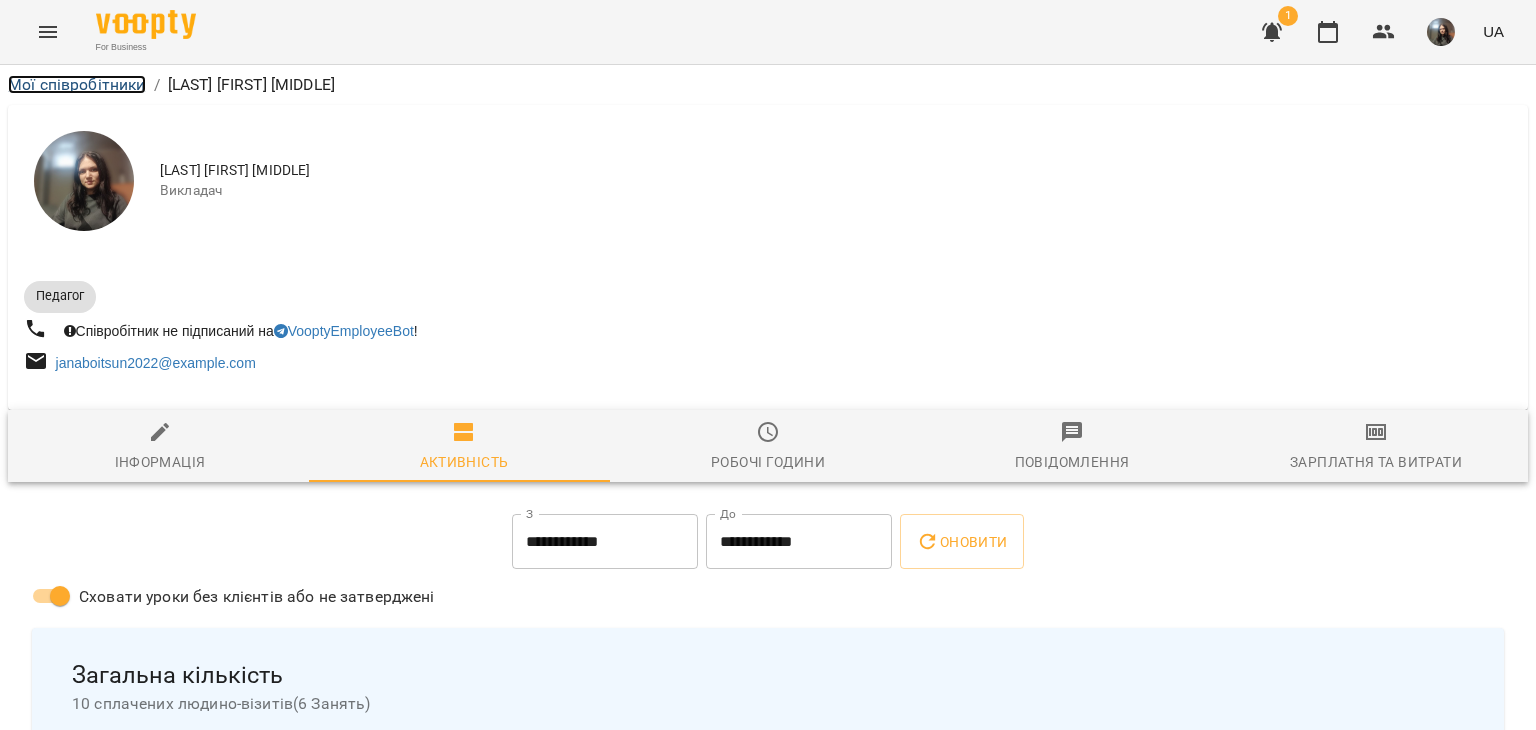 click on "Мої співробітники" at bounding box center (77, 84) 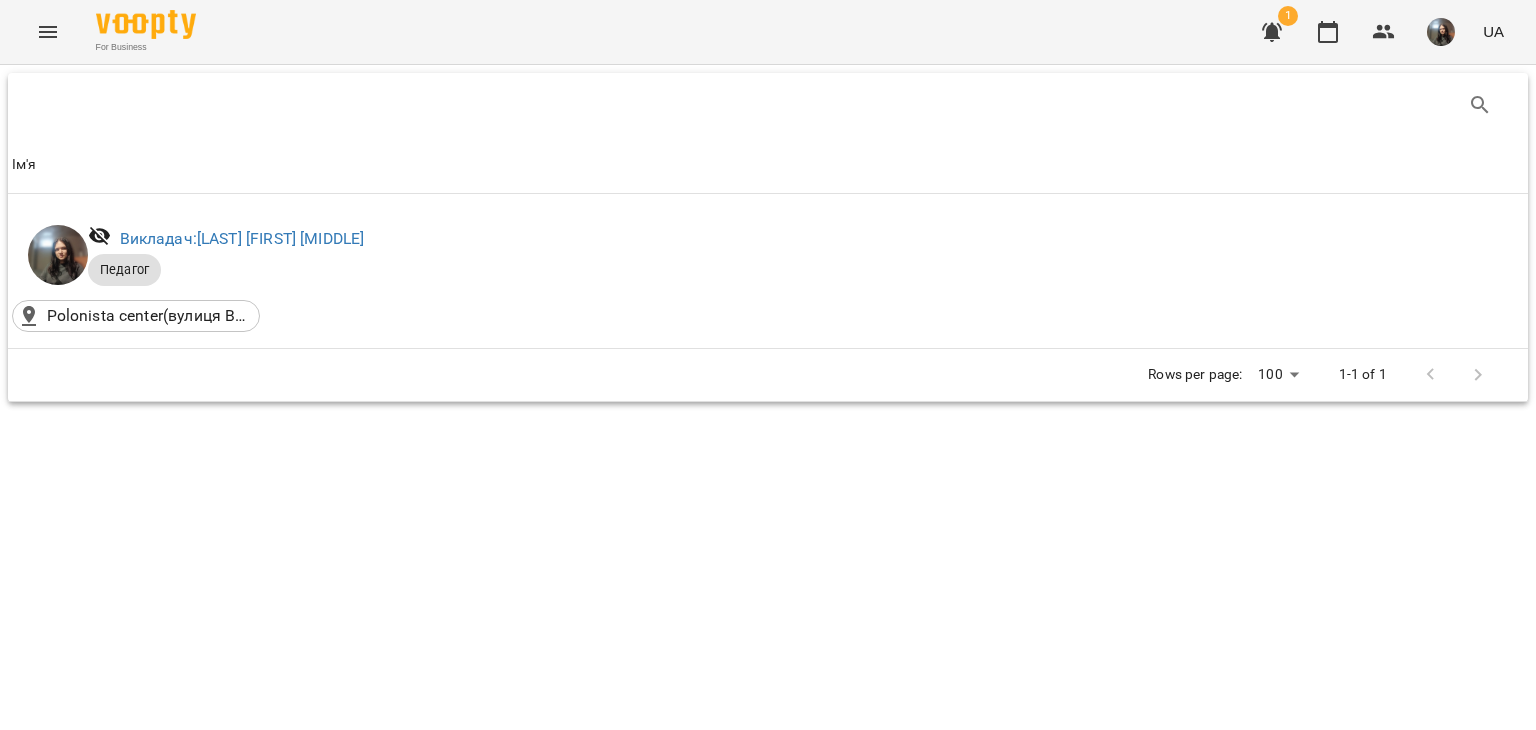 click at bounding box center [48, 32] 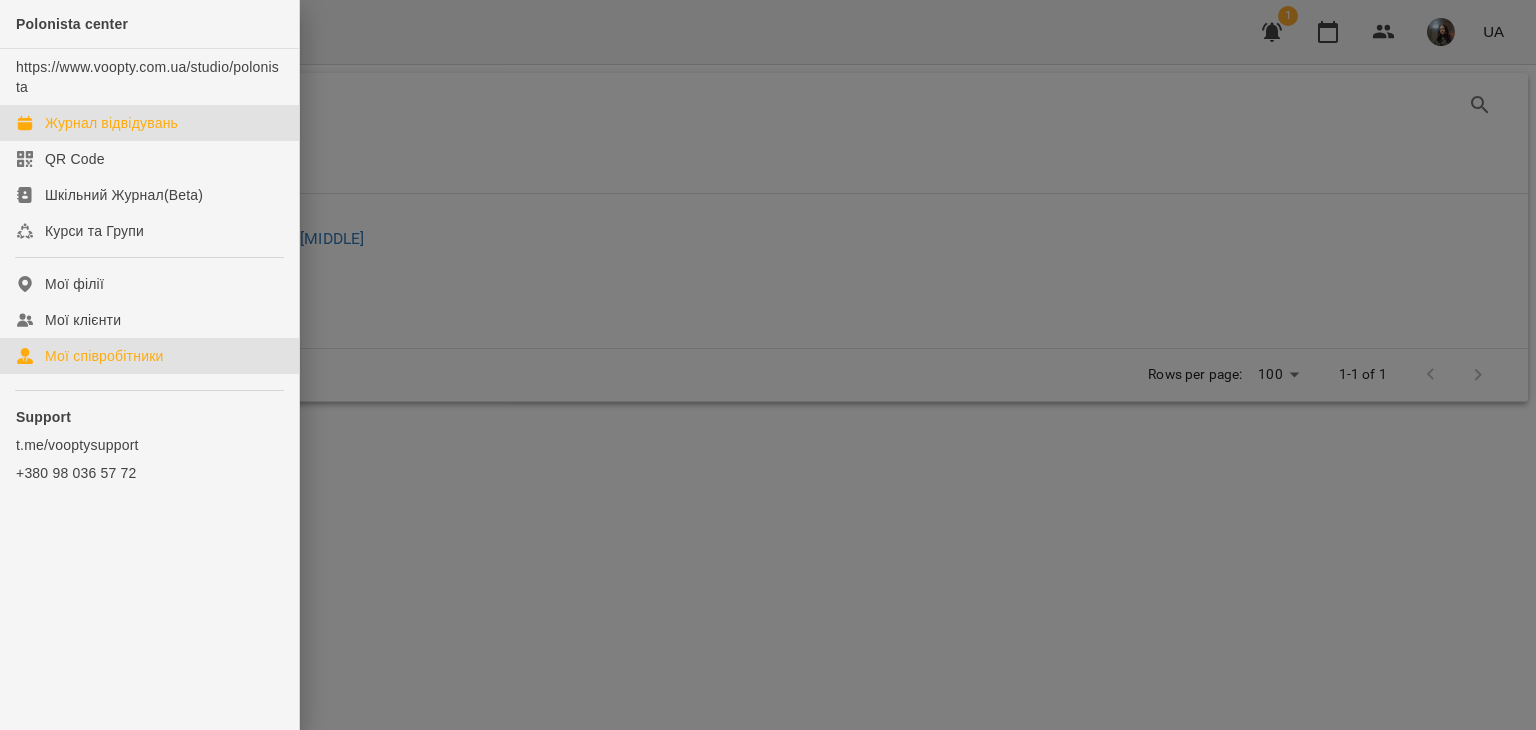 click on "Журнал відвідувань" at bounding box center (111, 123) 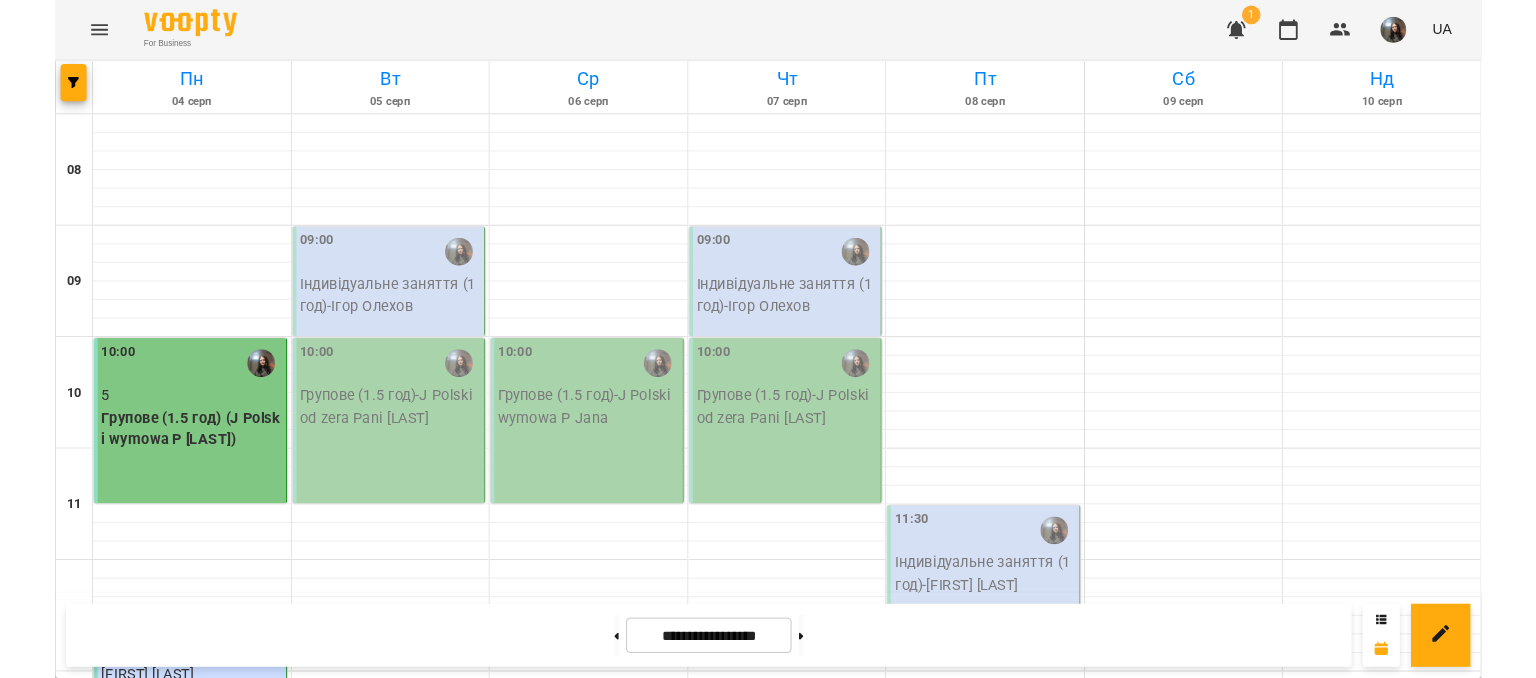 scroll, scrollTop: 0, scrollLeft: 0, axis: both 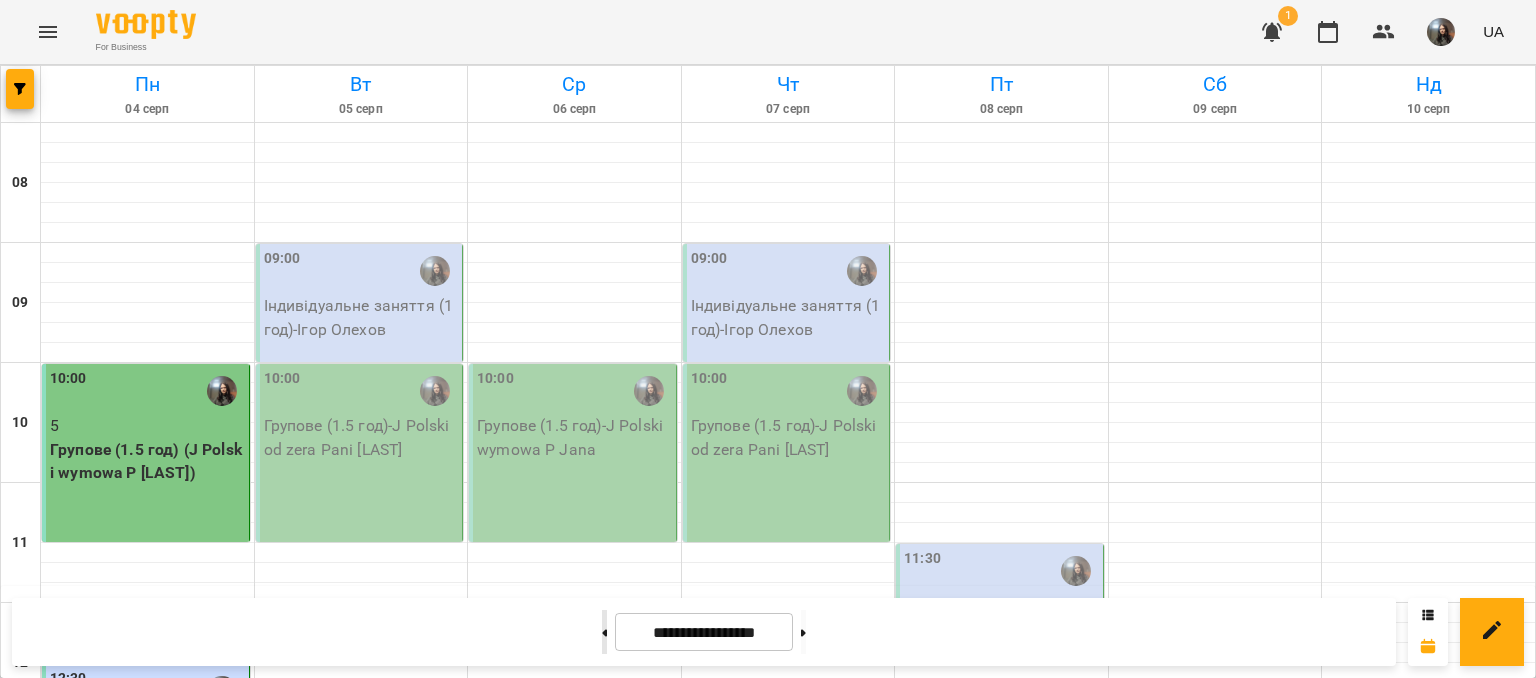 click at bounding box center [604, 632] 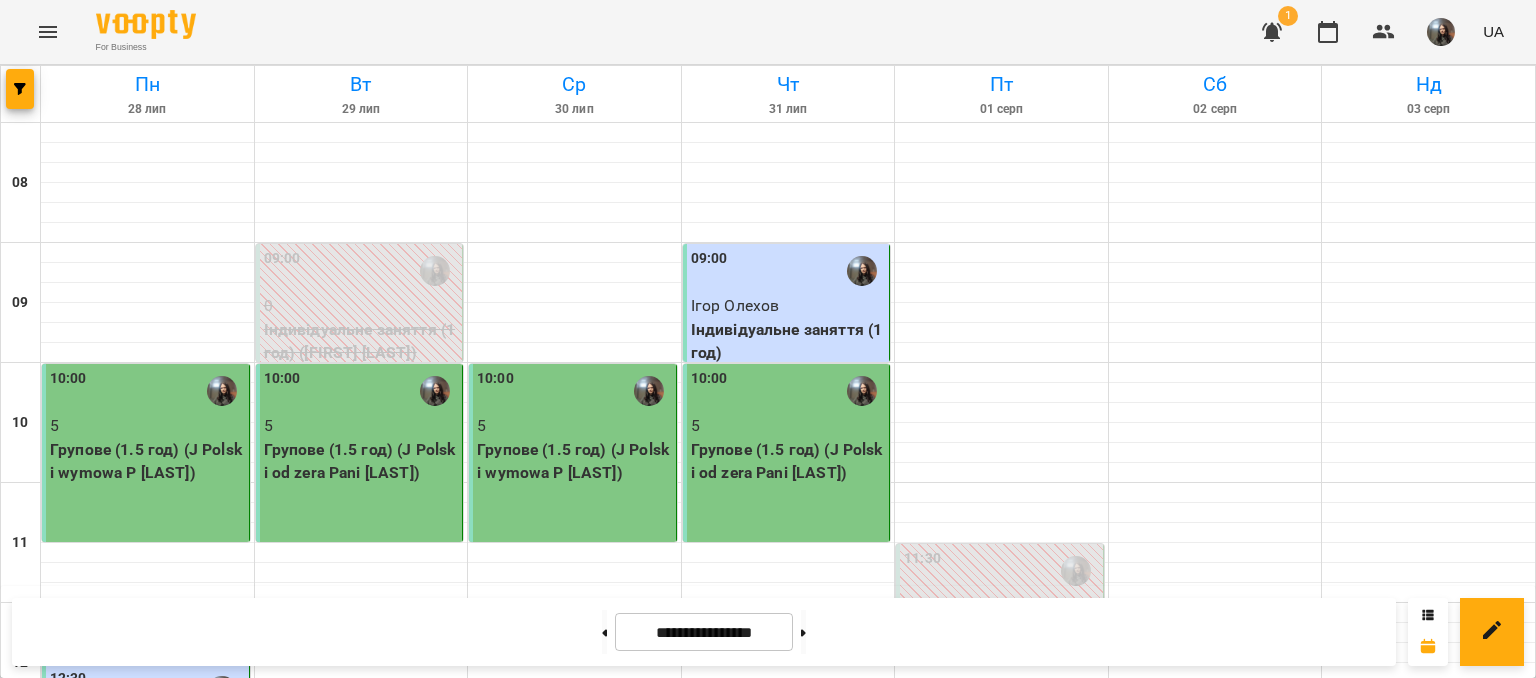 scroll, scrollTop: 1100, scrollLeft: 0, axis: vertical 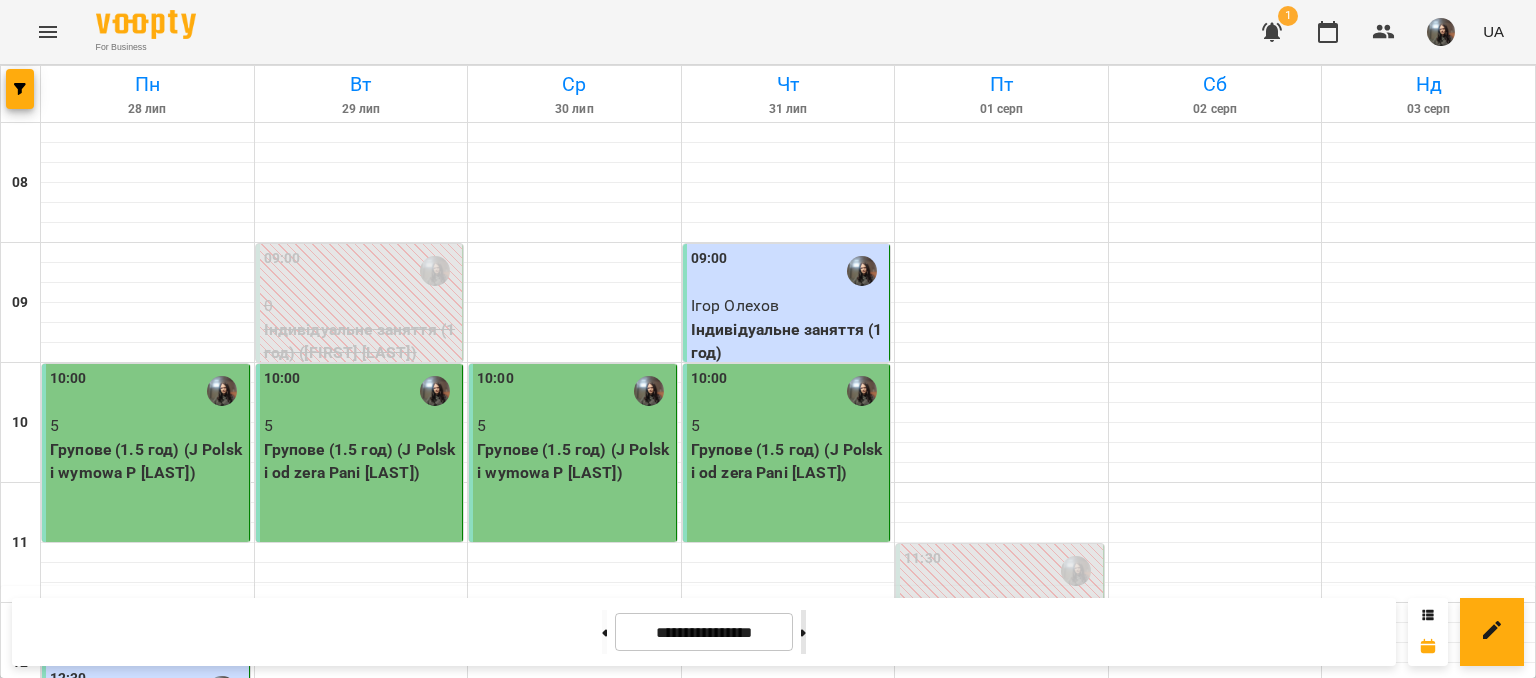 click at bounding box center (803, 632) 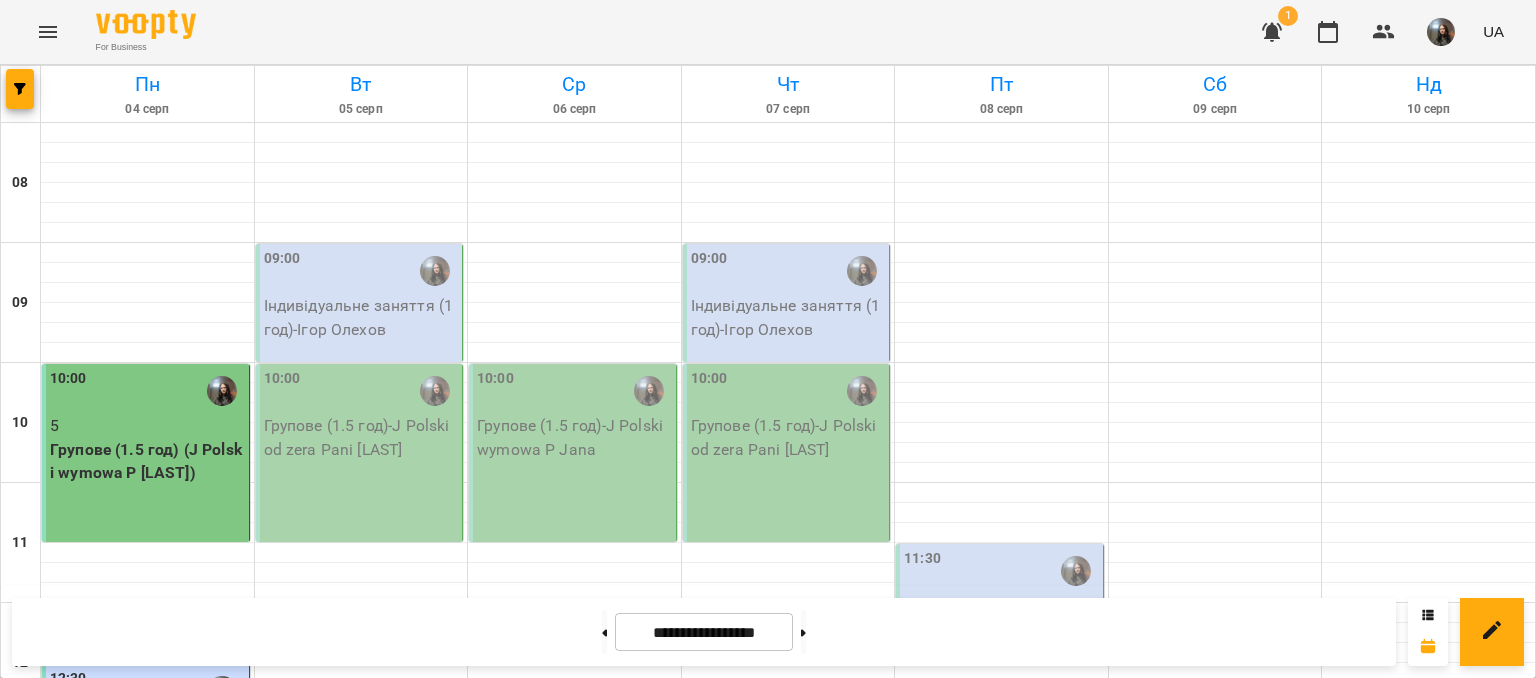 scroll, scrollTop: 1000, scrollLeft: 0, axis: vertical 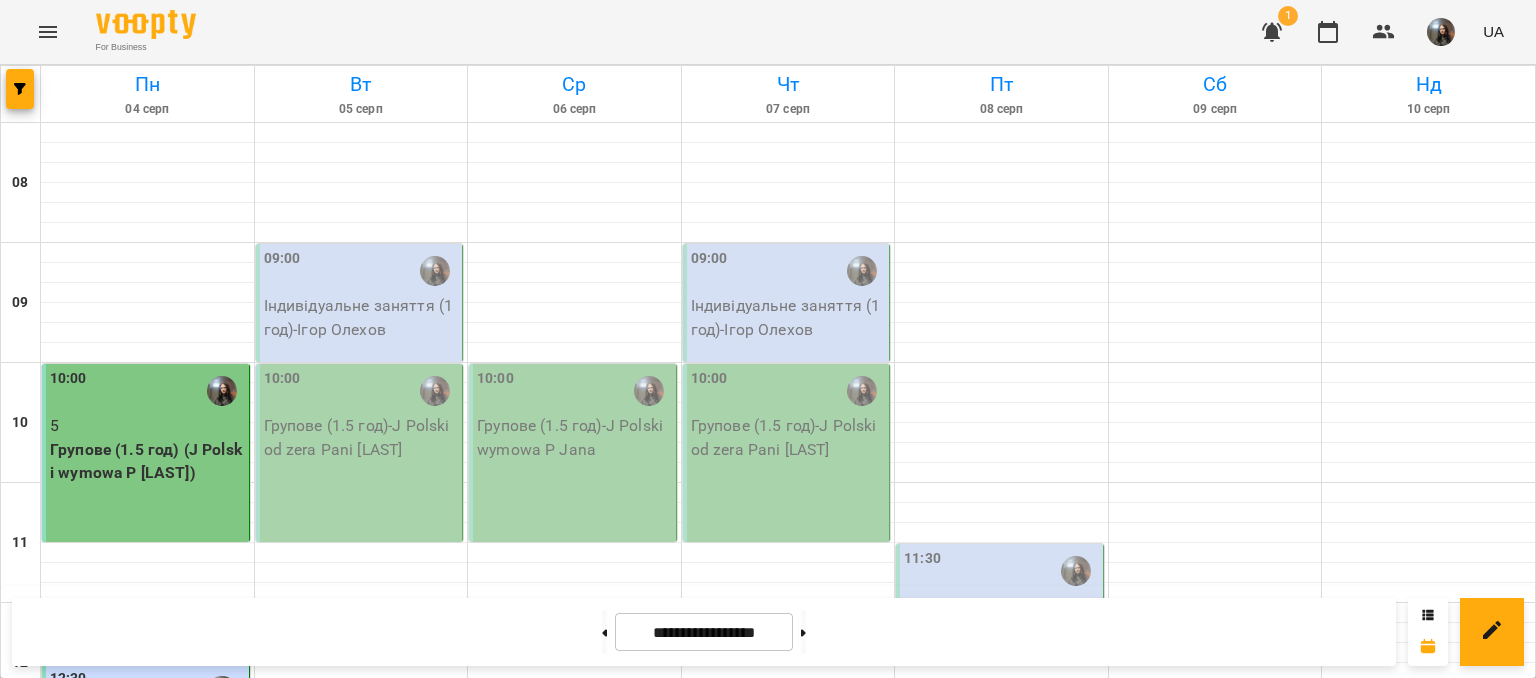 click on "18:30 Індивідуальне заняття (1,5) - Микита Дядя" at bounding box center [787, 1473] 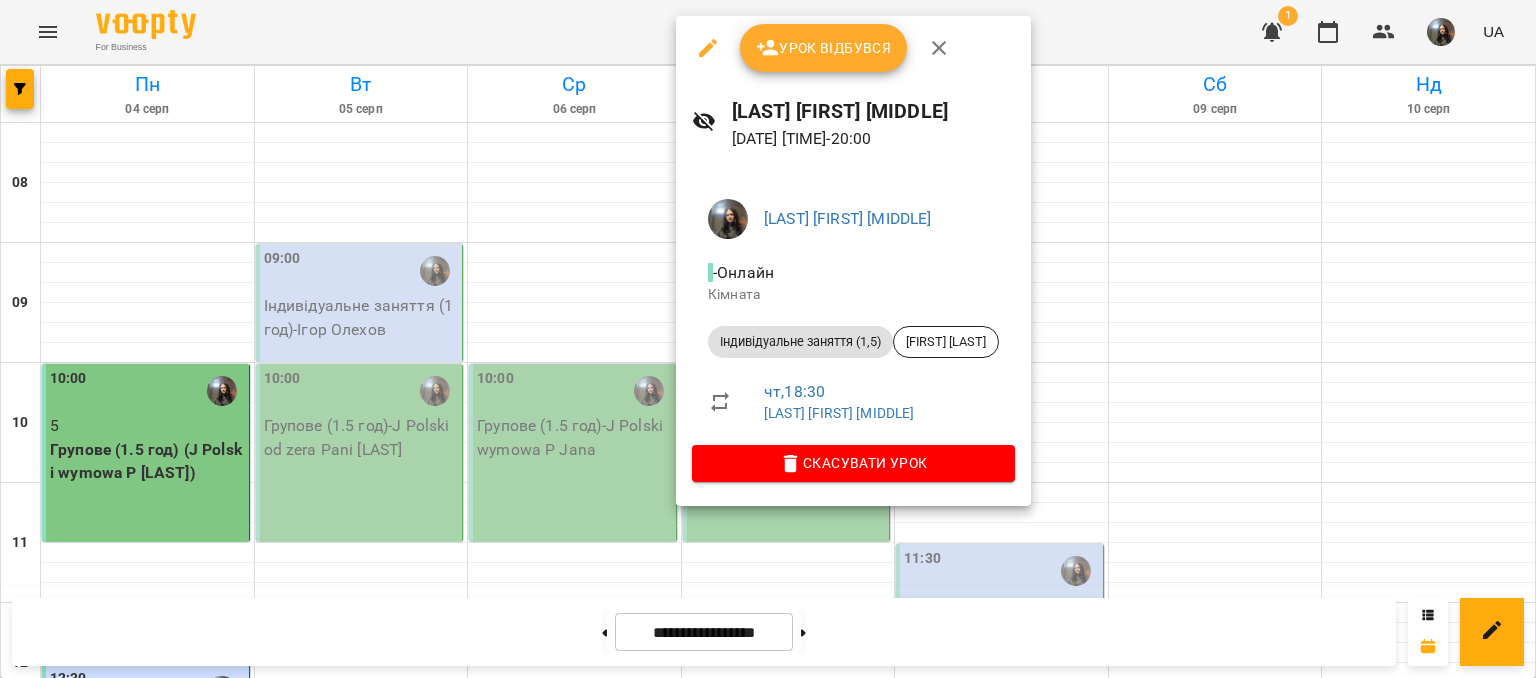 click at bounding box center (768, 339) 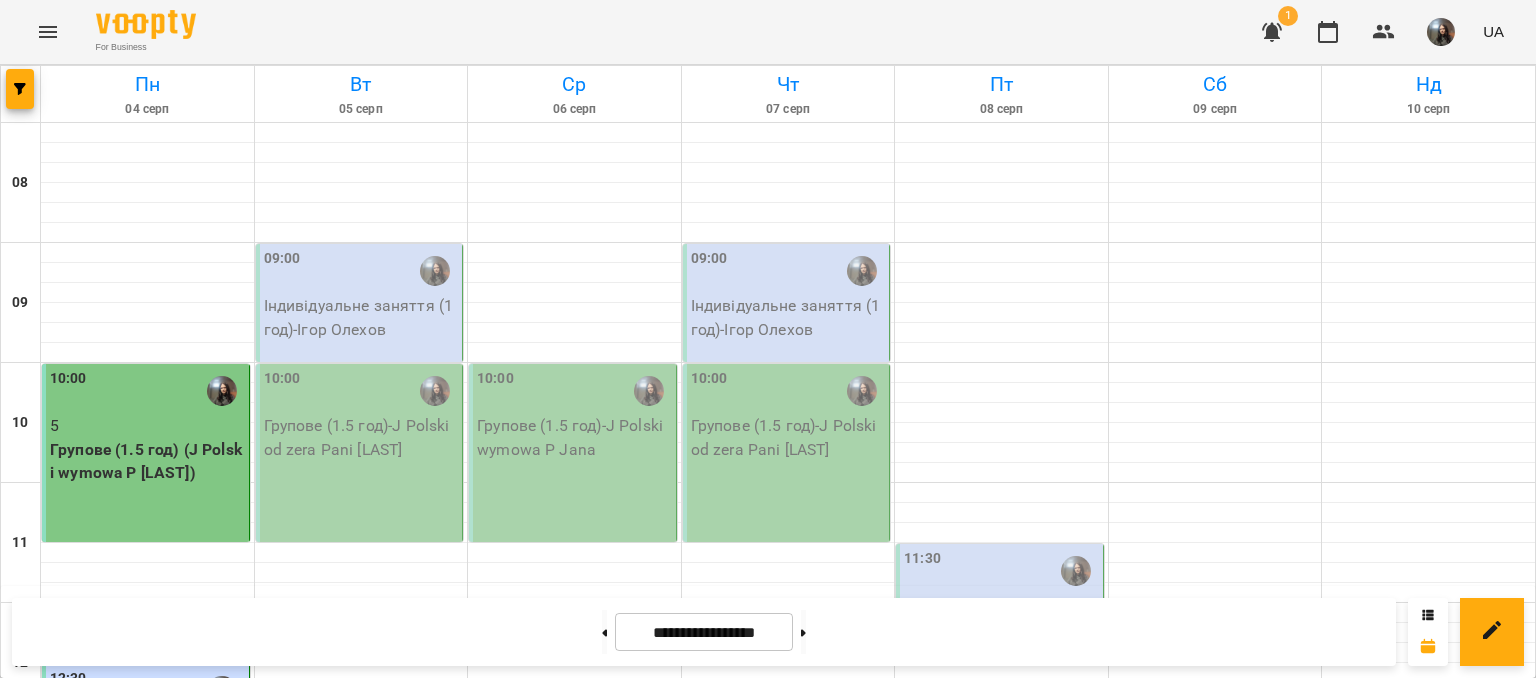 click on "Індивідуальне заняття (1,5)" at bounding box center (574, 1421) 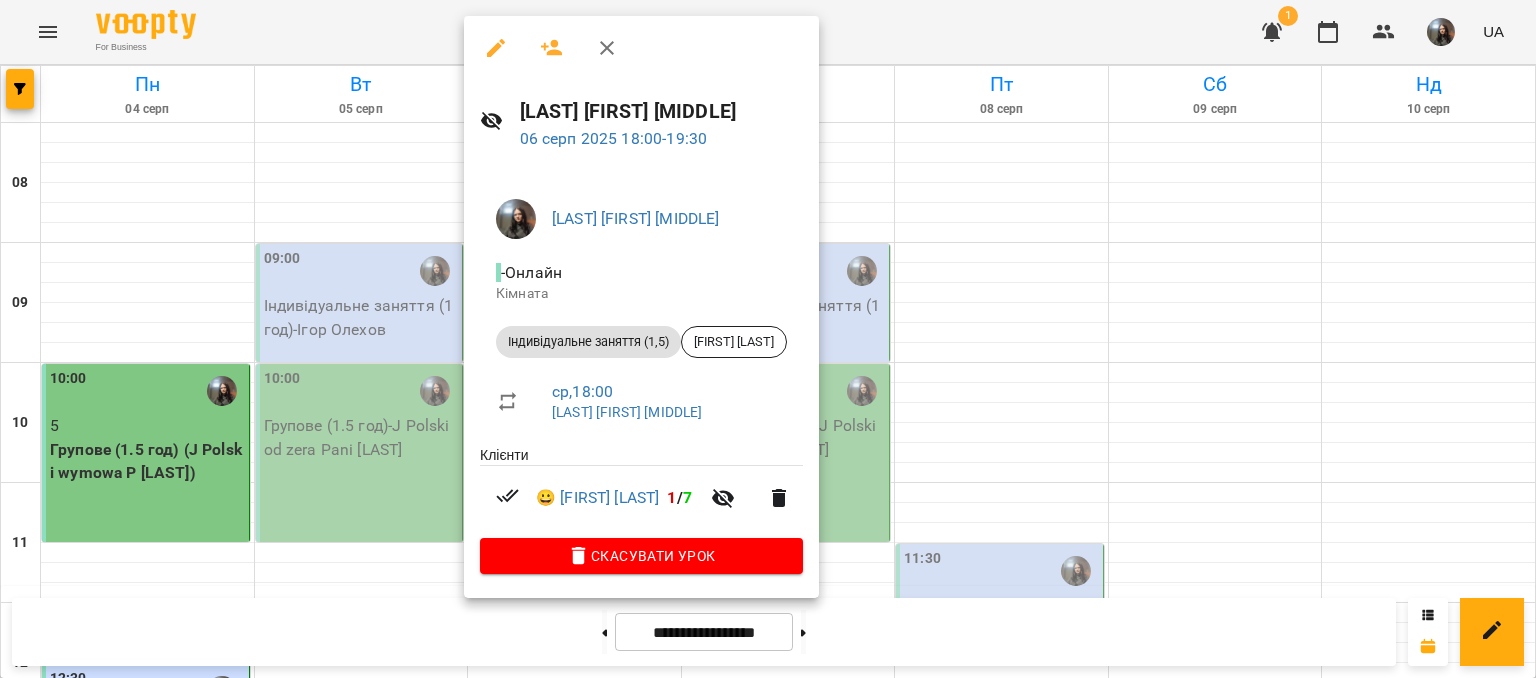 click at bounding box center [768, 339] 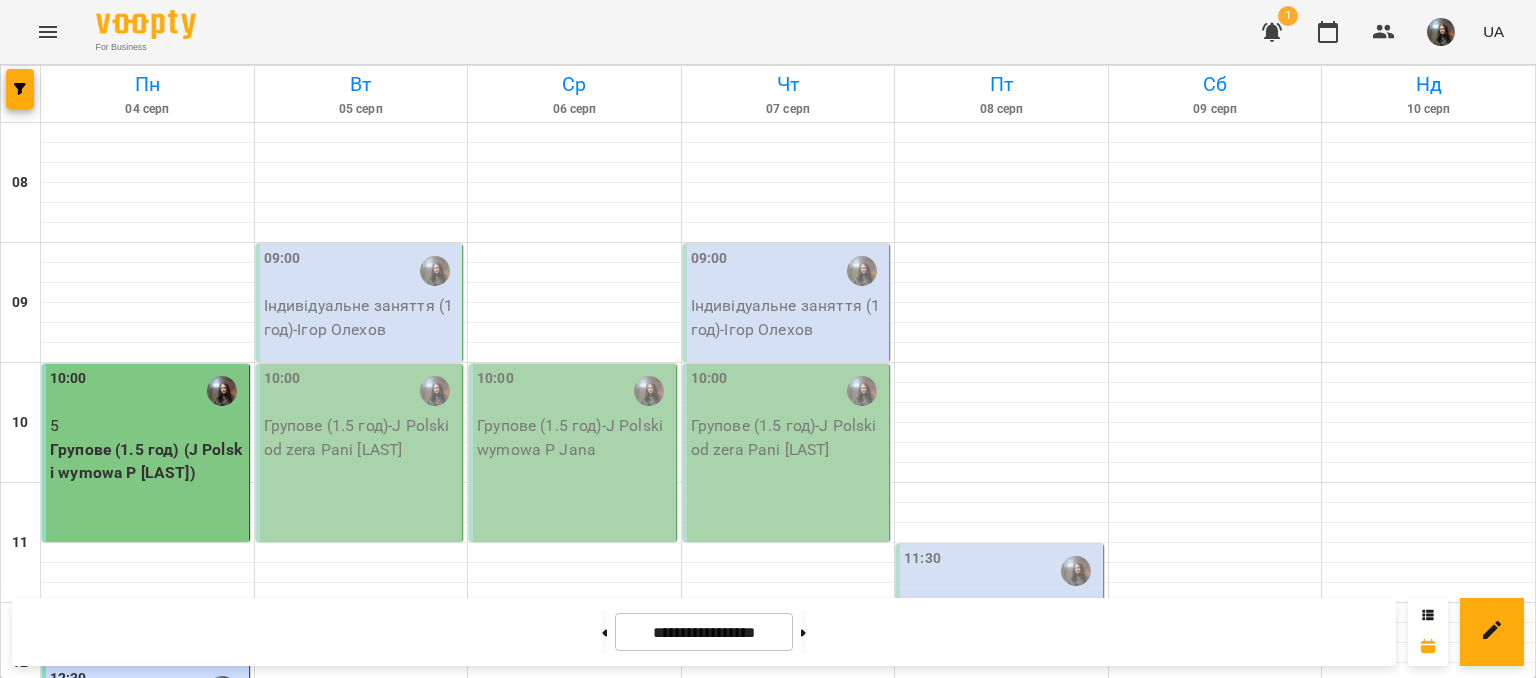 click on "Індивідуальне заняття (1,5) - Поліна Бортнік" at bounding box center (361, 1457) 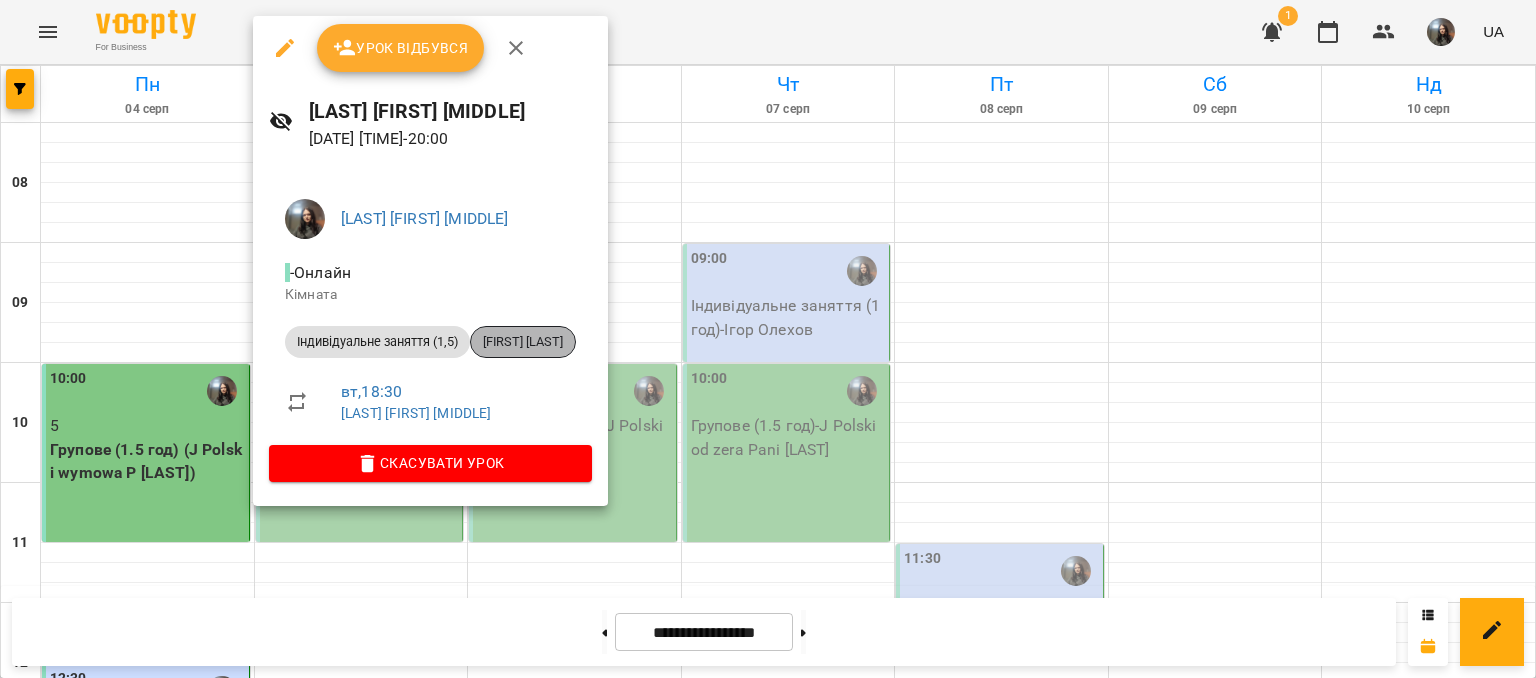click on "[FIRST] [LAST]" at bounding box center [523, 342] 